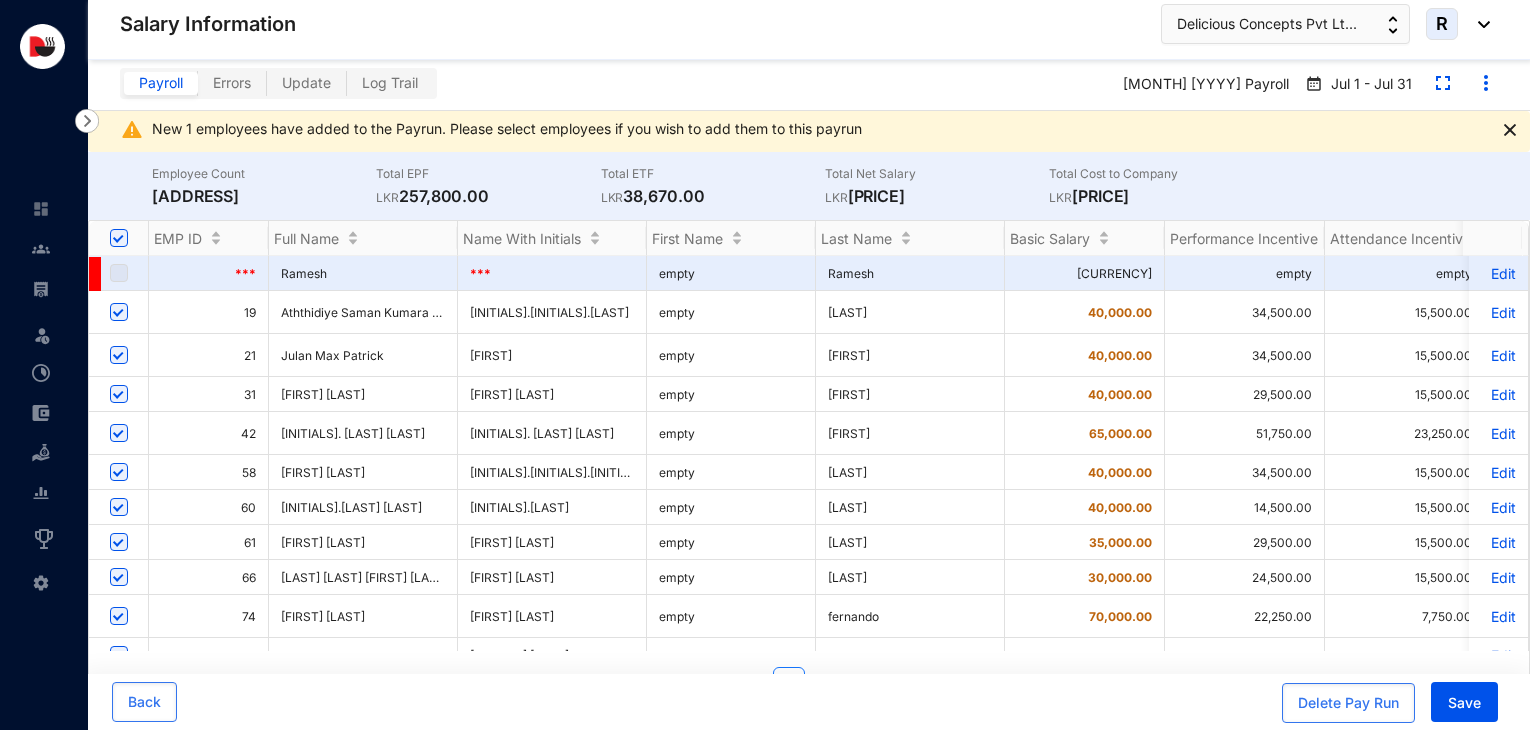 scroll, scrollTop: 40, scrollLeft: 0, axis: vertical 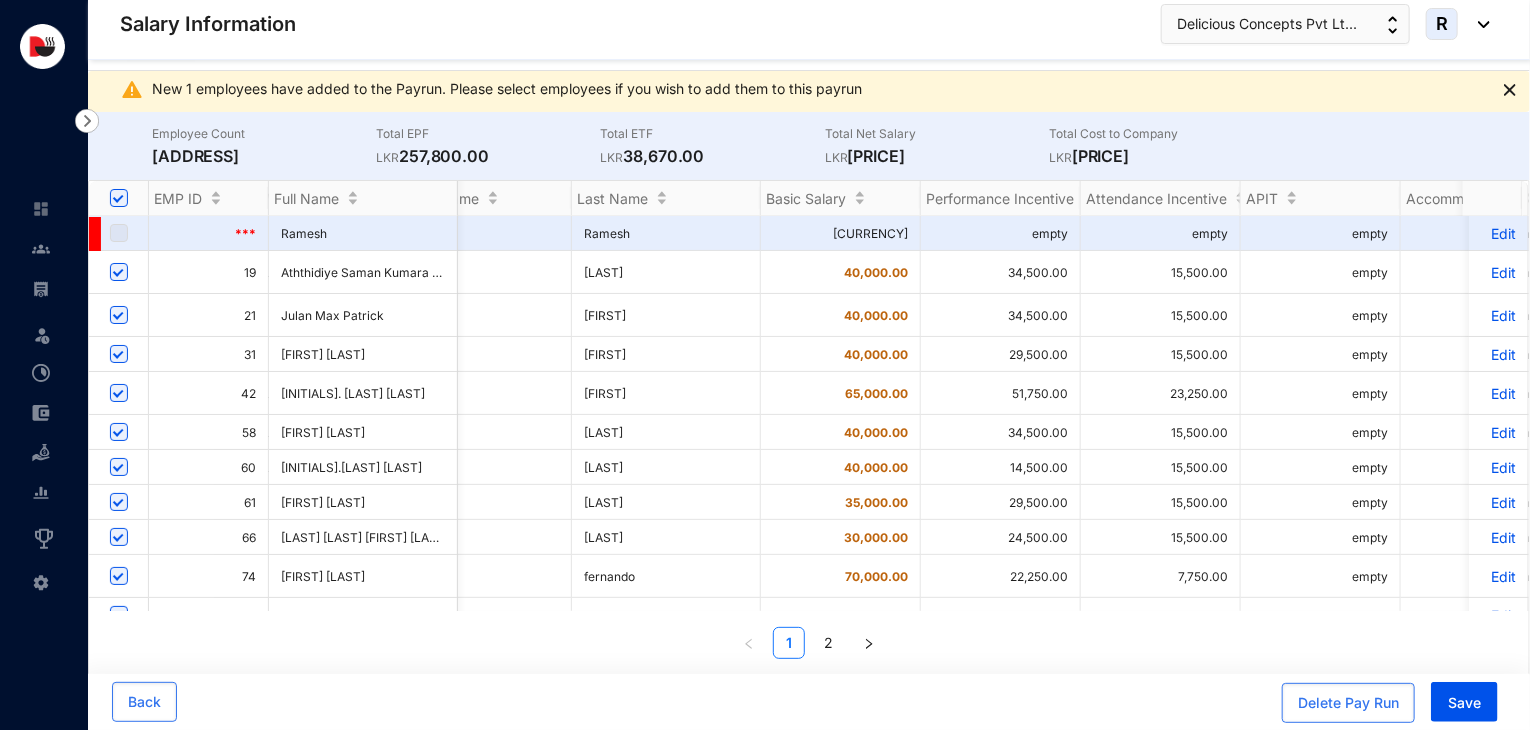 click on "Edit" at bounding box center [1498, 393] 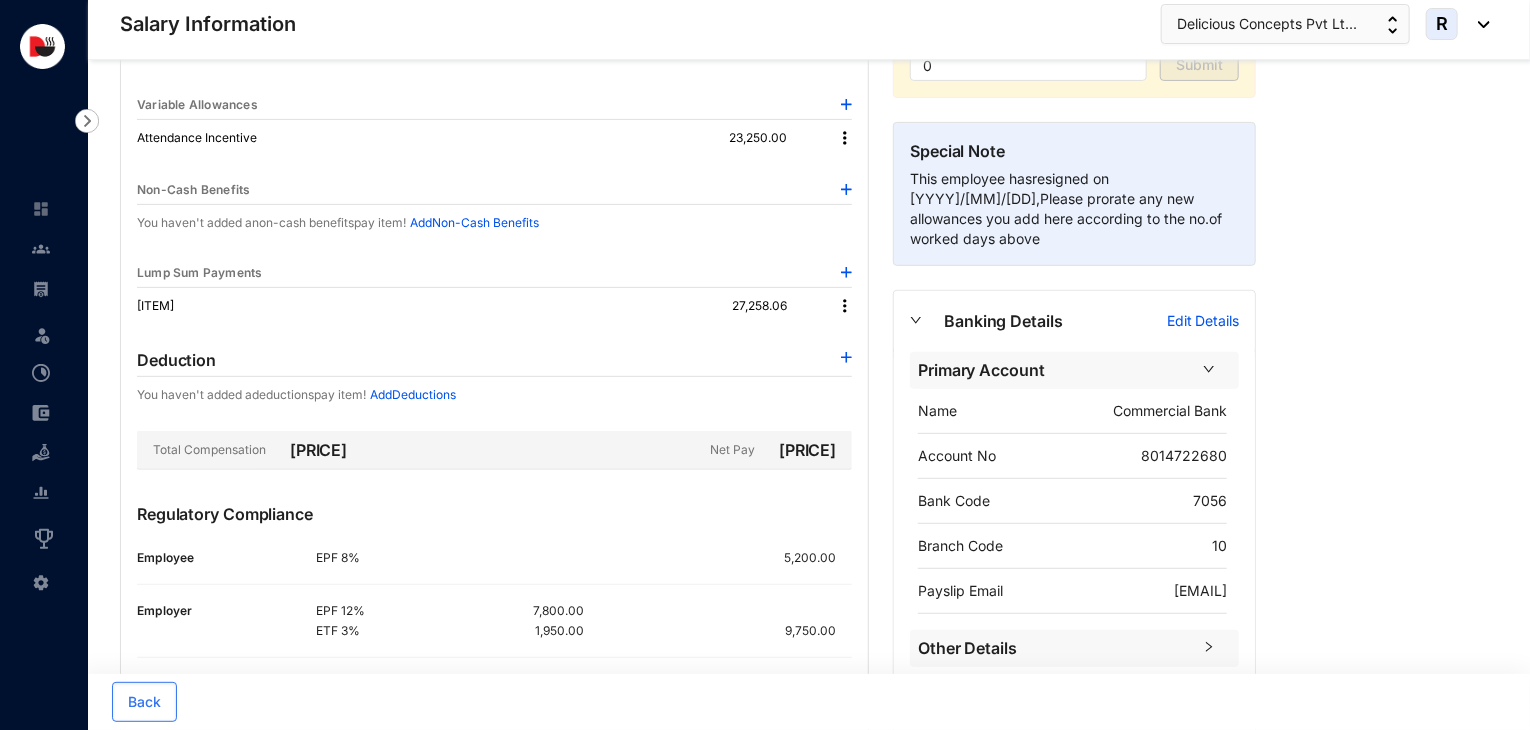 scroll, scrollTop: 273, scrollLeft: 0, axis: vertical 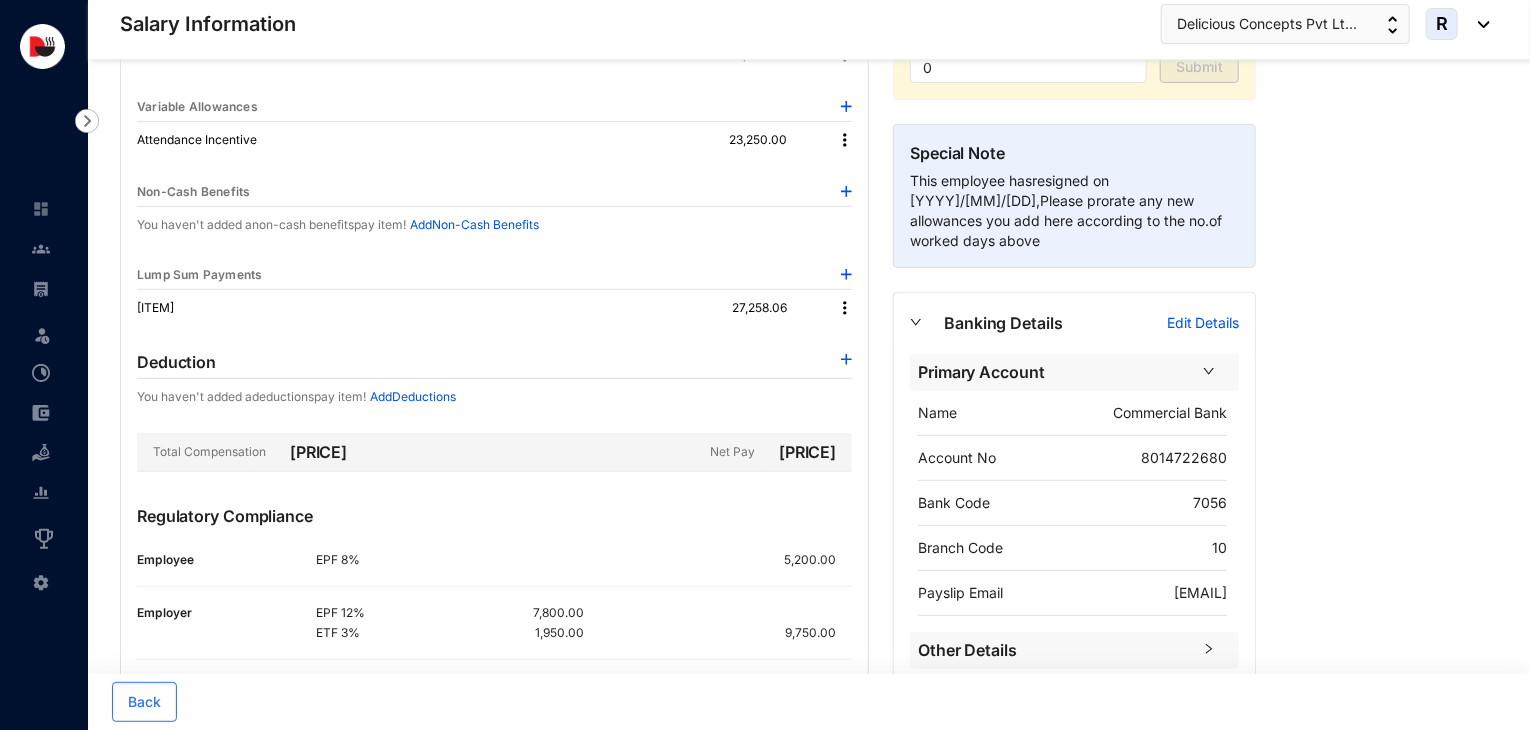 click at bounding box center [845, 308] 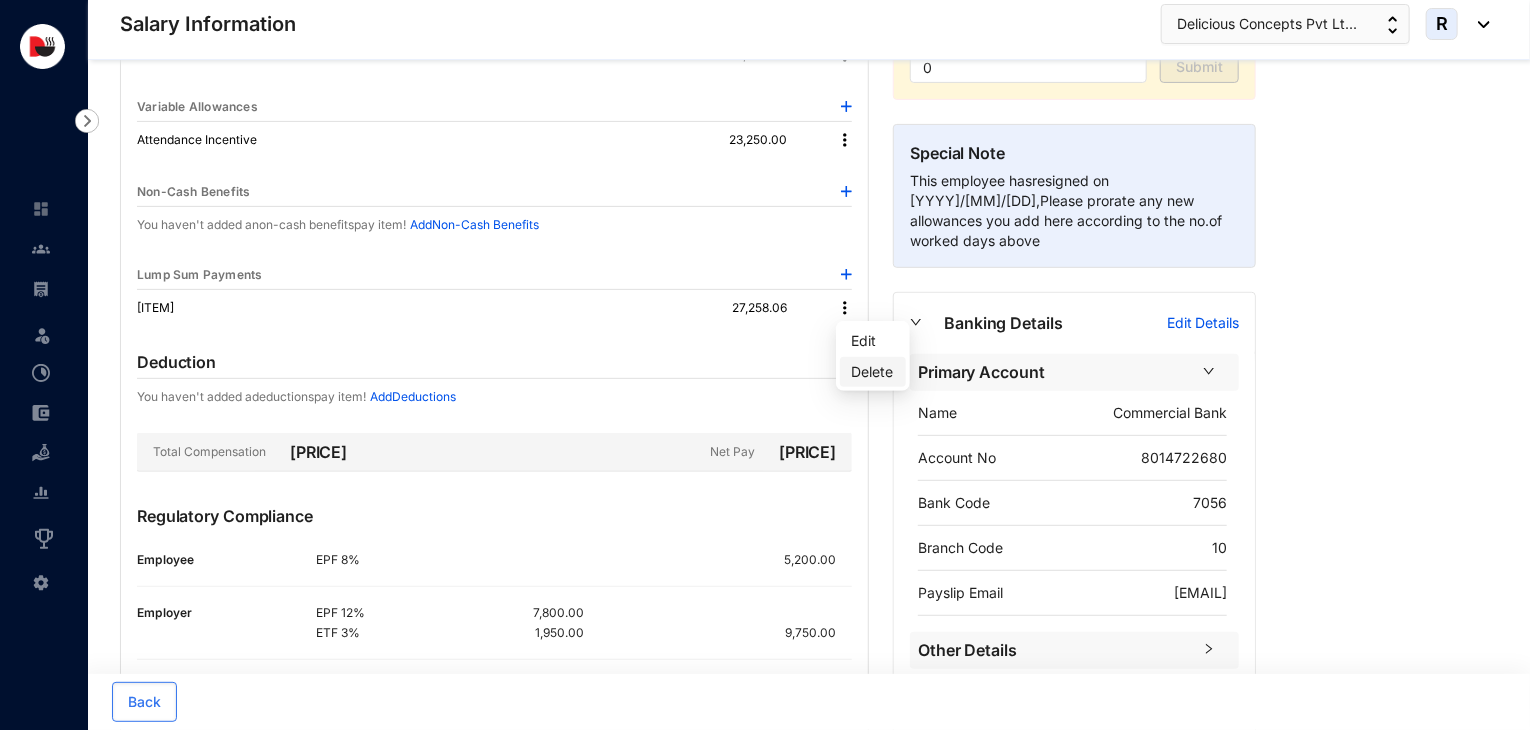 click on "Delete" at bounding box center [873, 372] 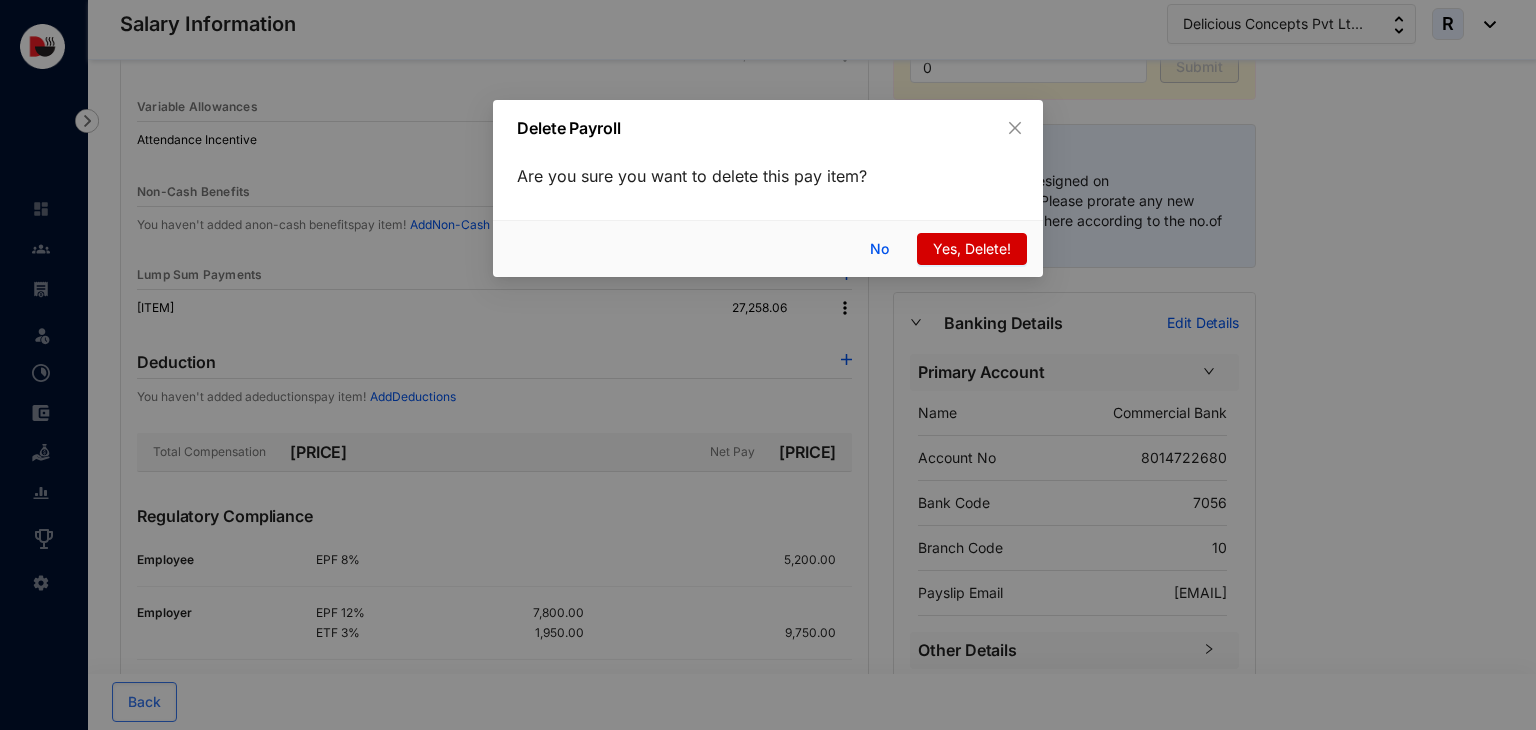 click on "Yes, Delete!" at bounding box center (972, 249) 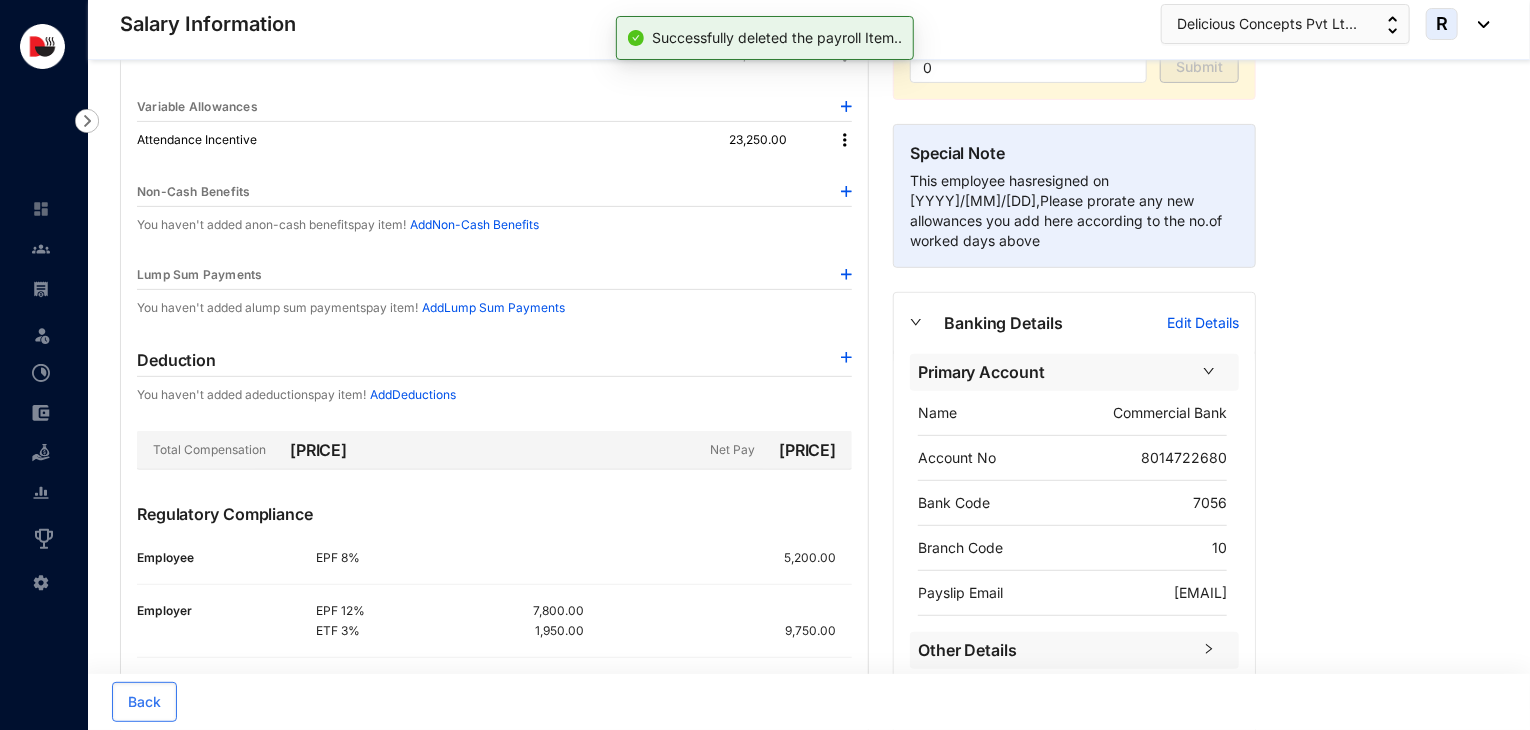 scroll, scrollTop: 0, scrollLeft: 0, axis: both 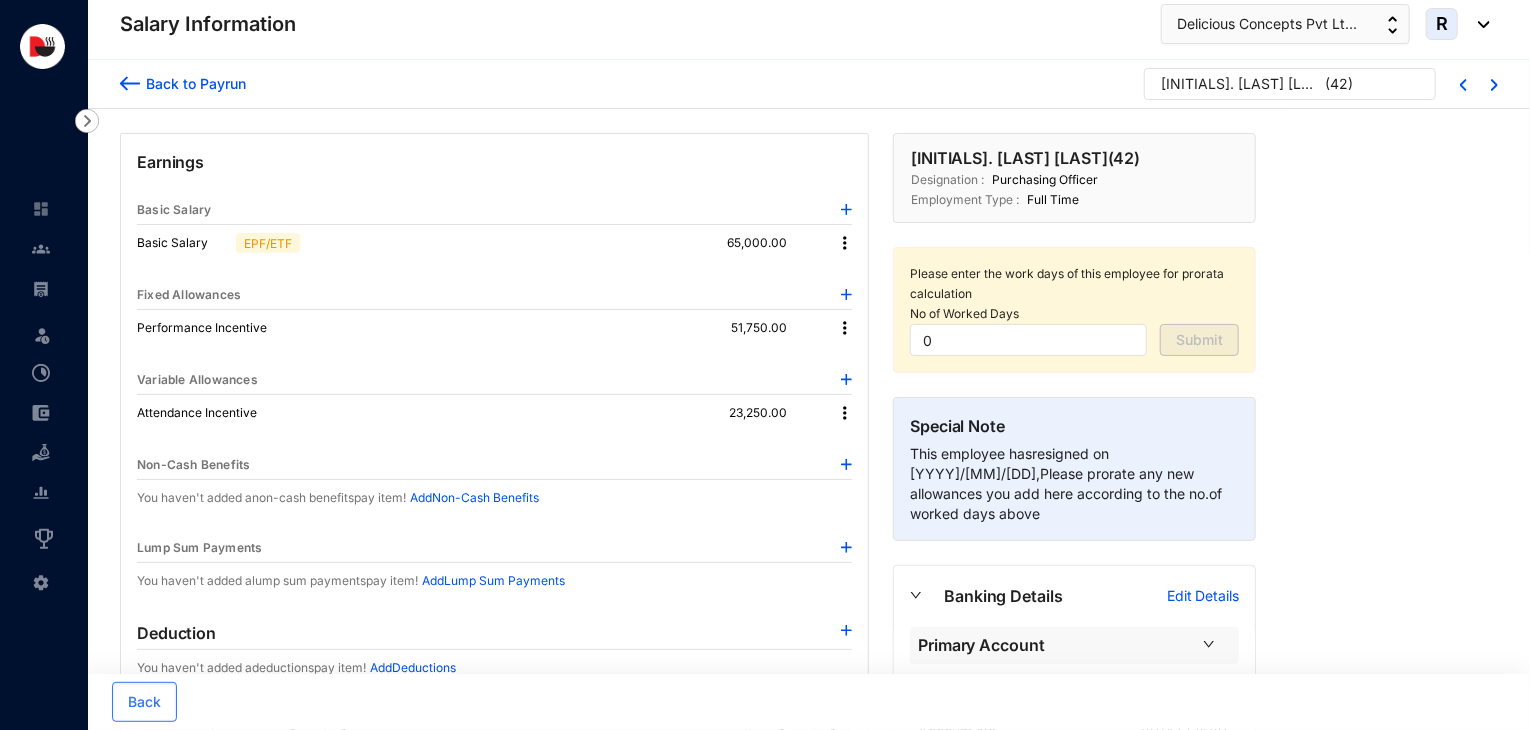 click on "Back to Payrun" at bounding box center [193, 83] 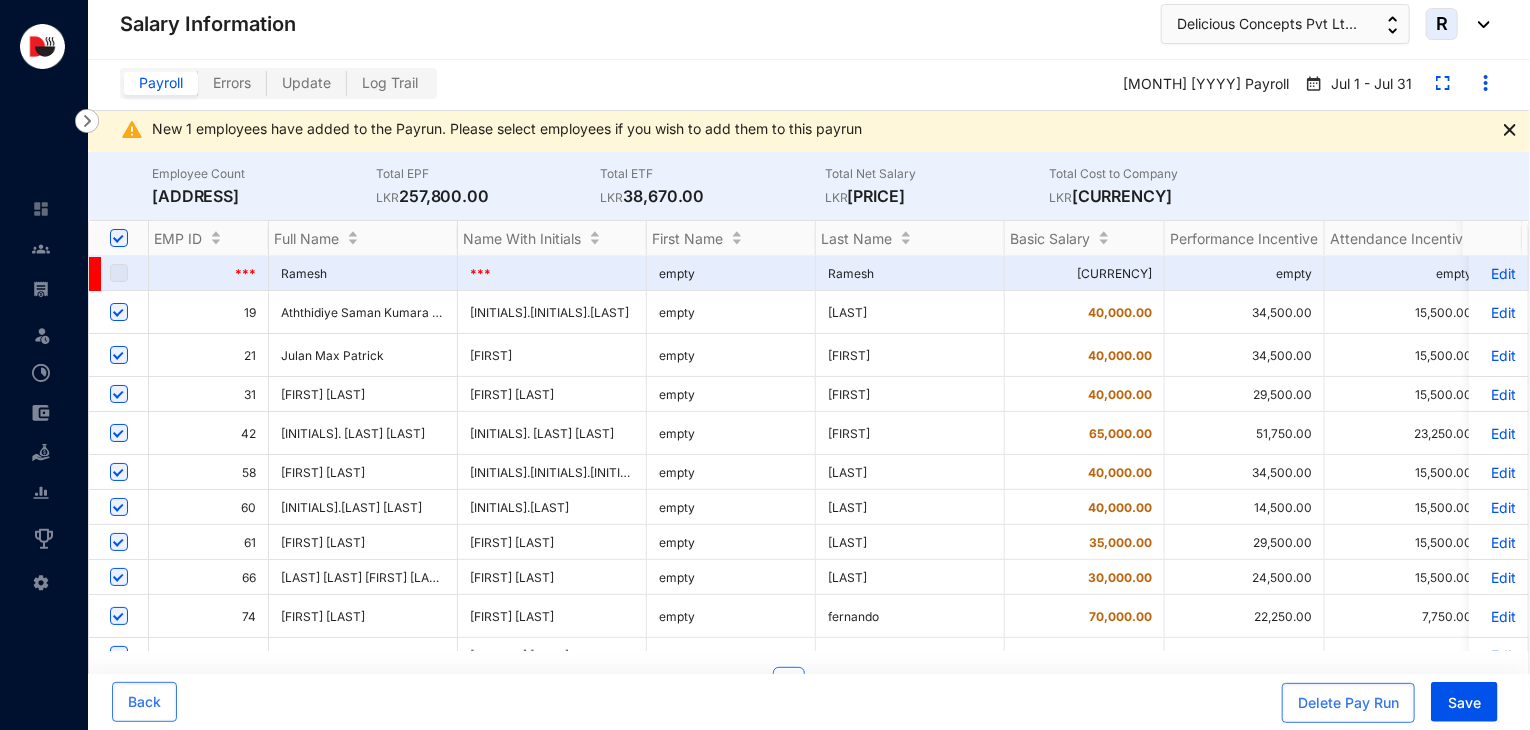 scroll, scrollTop: 0, scrollLeft: 248, axis: horizontal 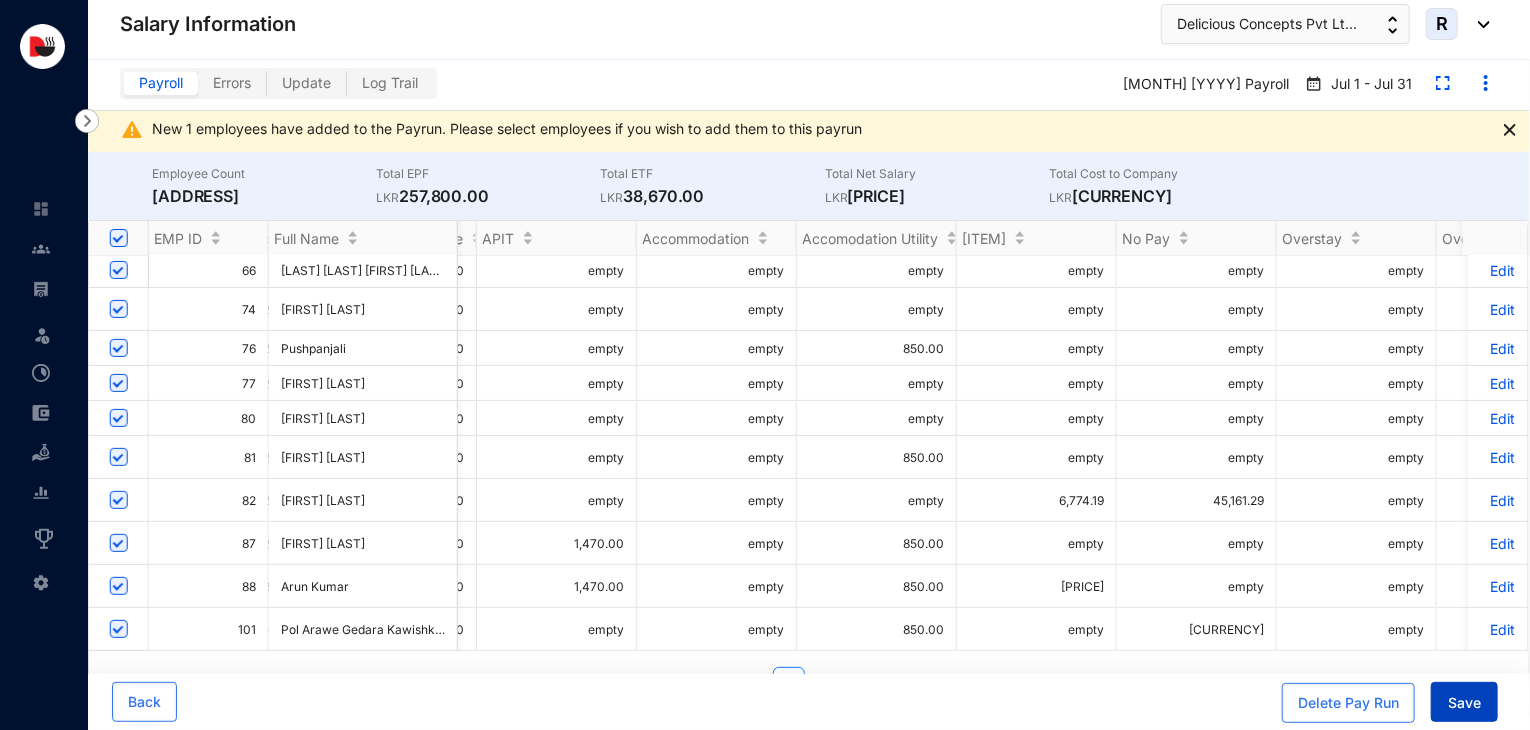 click on "Save" at bounding box center [1464, 703] 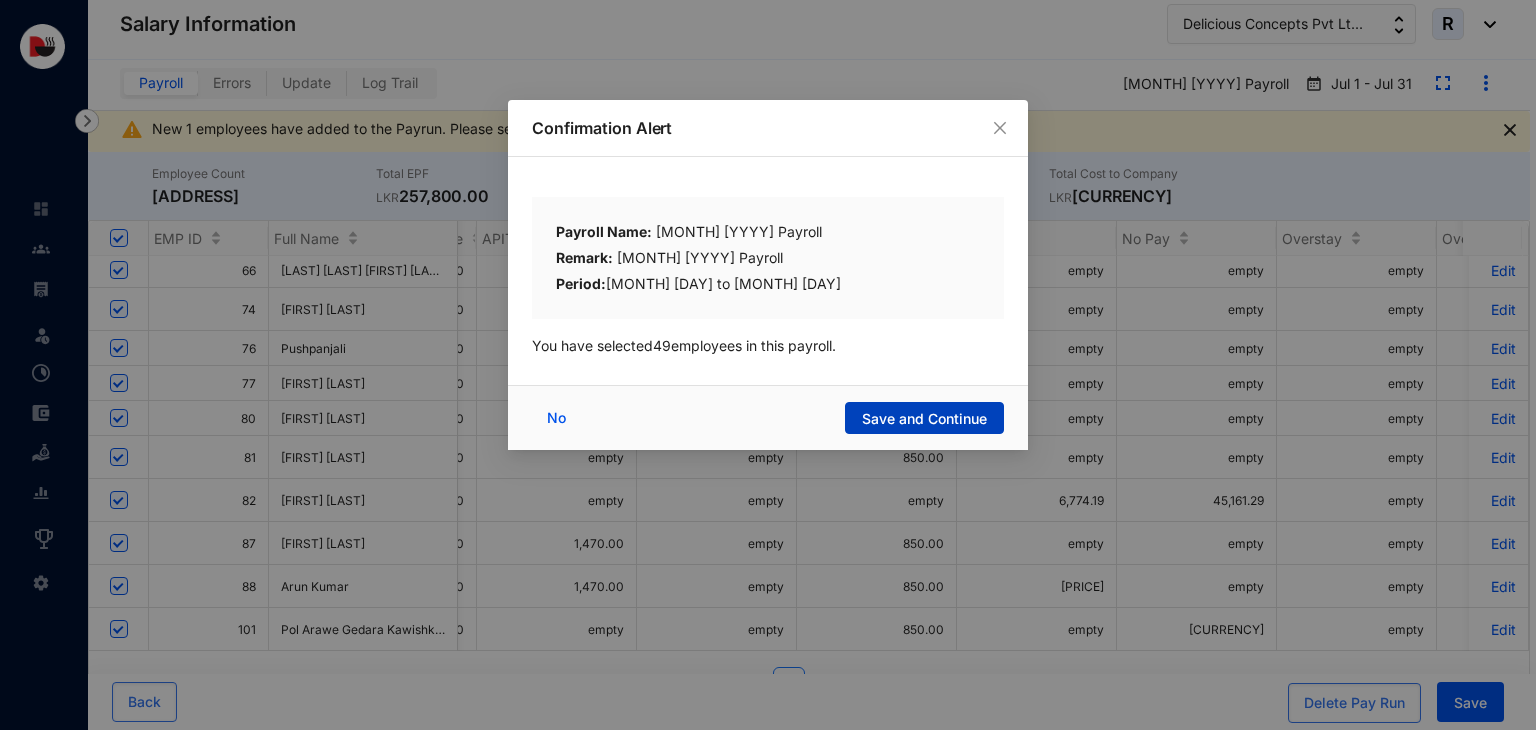 click on "Save and Continue" at bounding box center [924, 419] 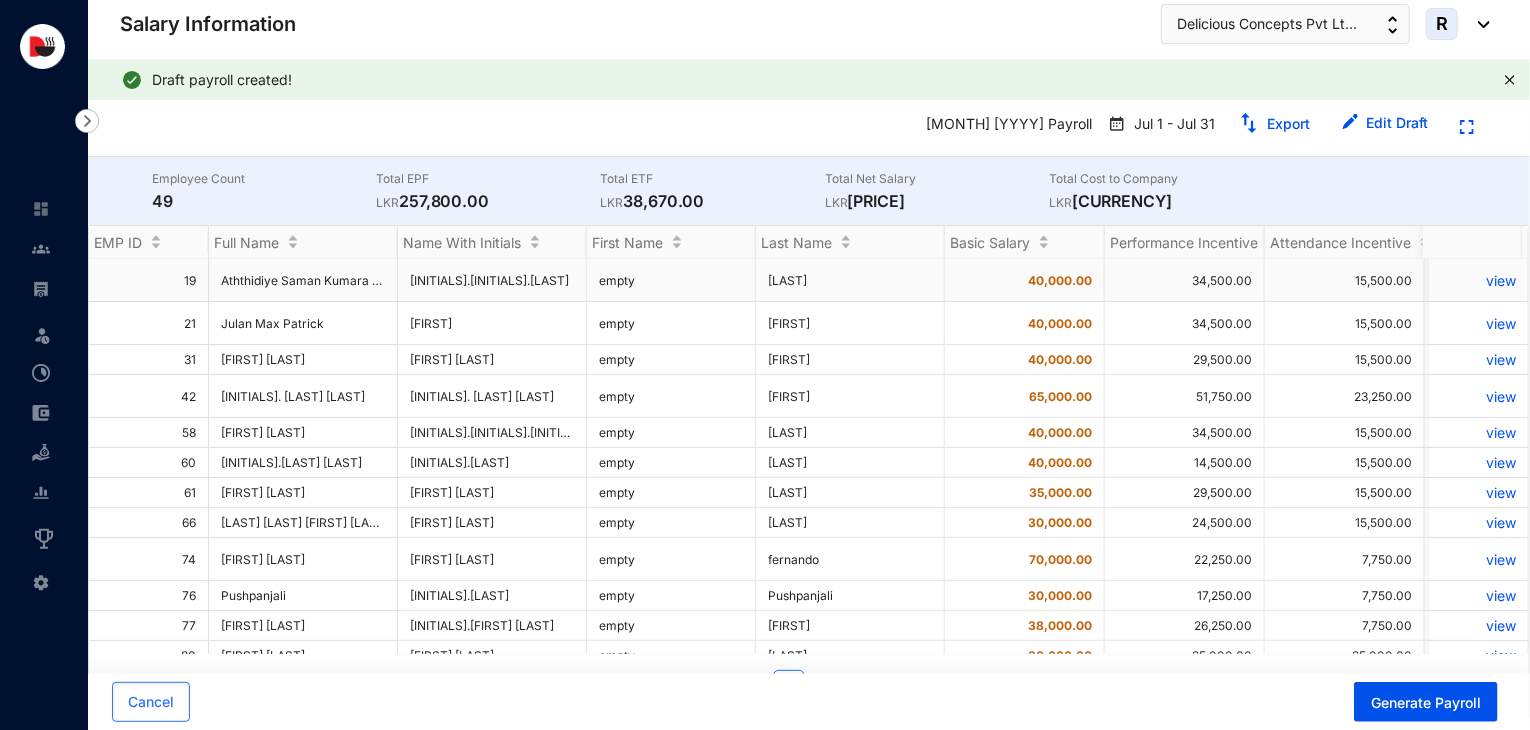 click on "view" at bounding box center [1478, 280] 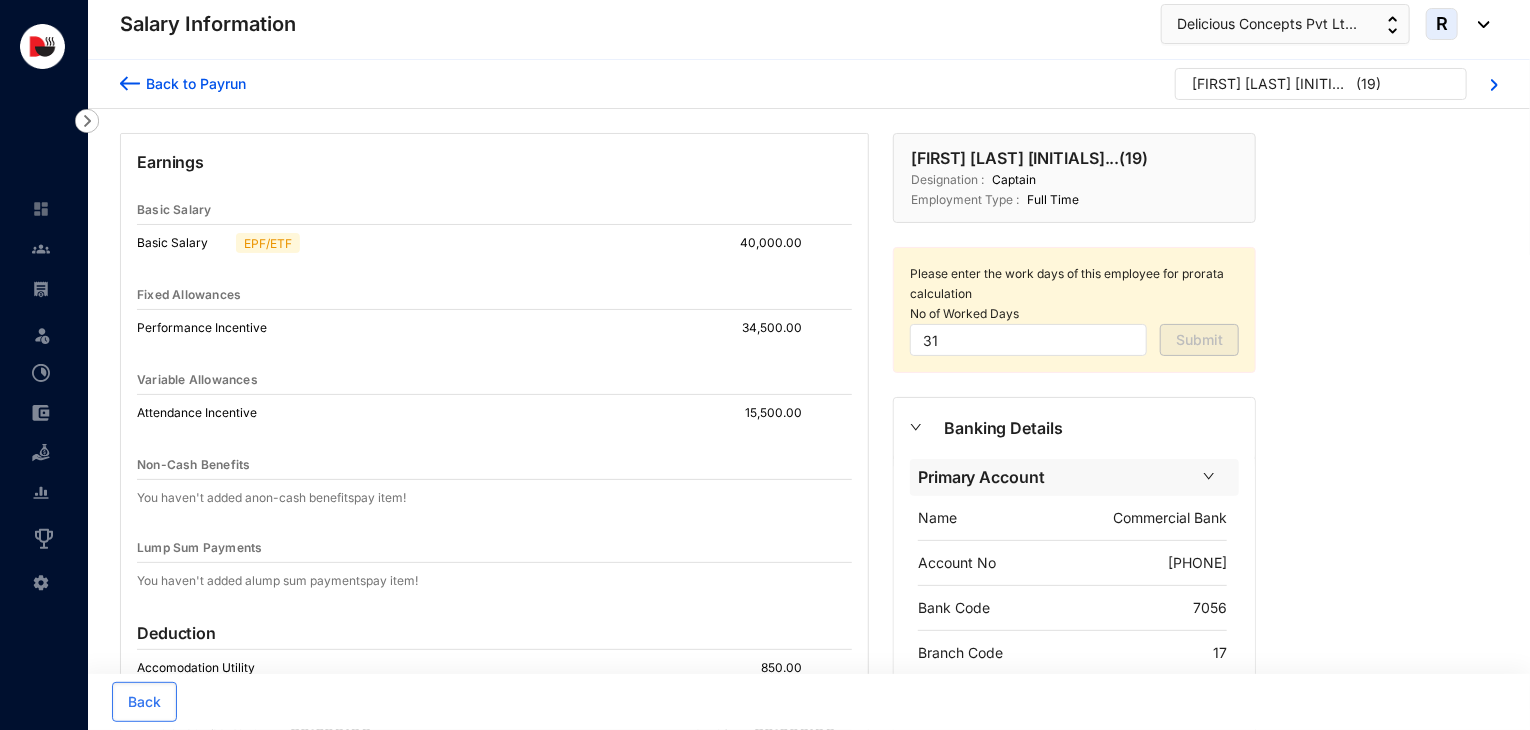 click on "Back to Payrun" at bounding box center (193, 83) 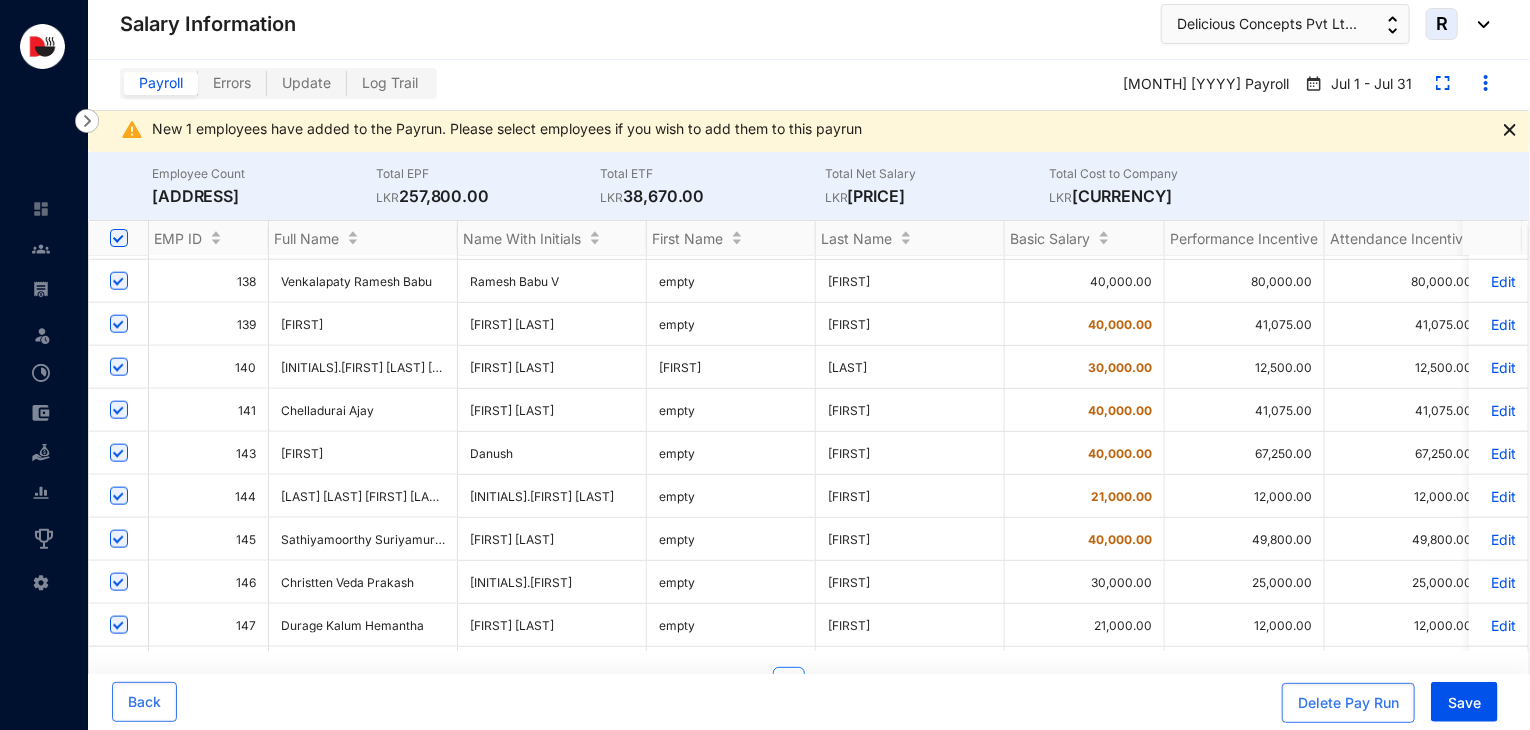 scroll, scrollTop: 1104, scrollLeft: 0, axis: vertical 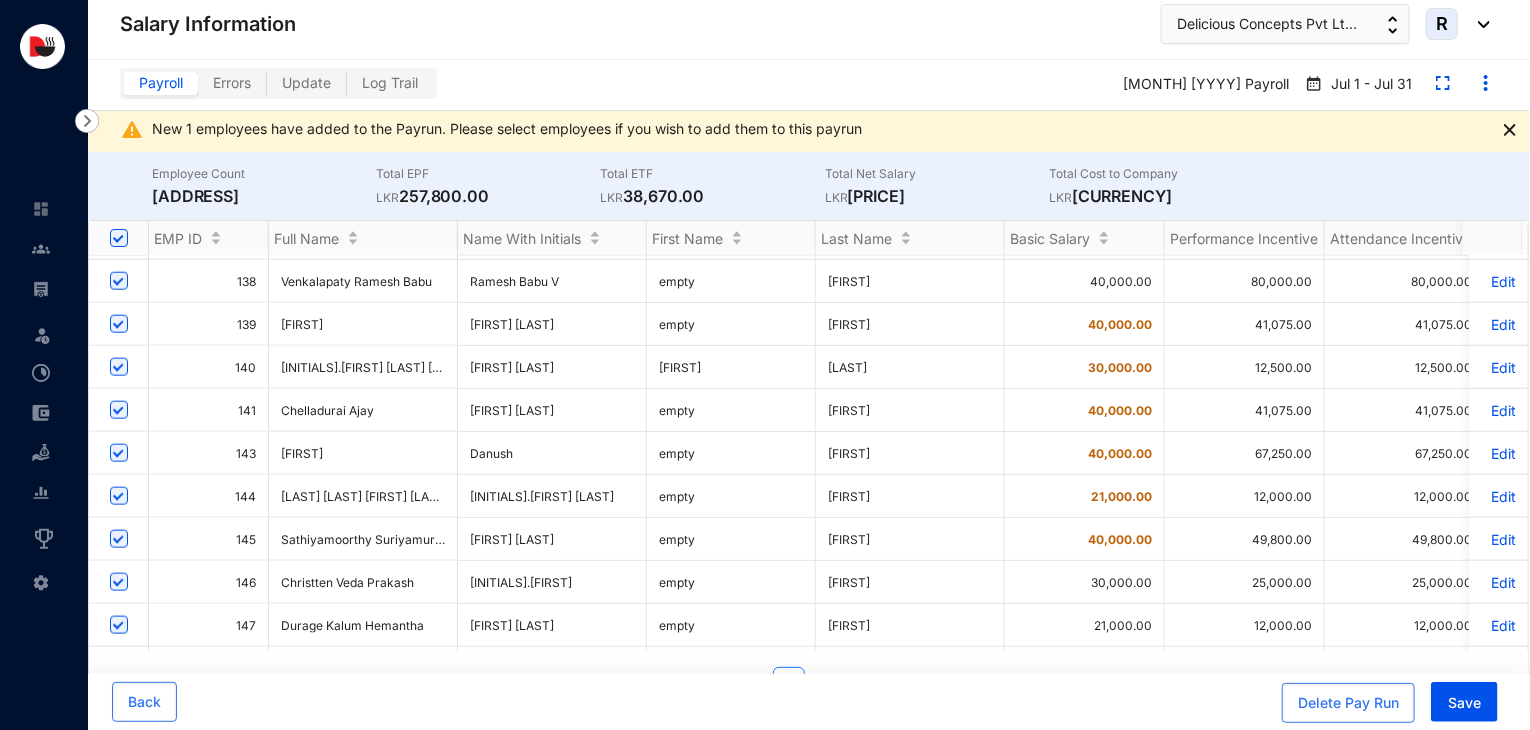 click on "Edit" at bounding box center (1498, 281) 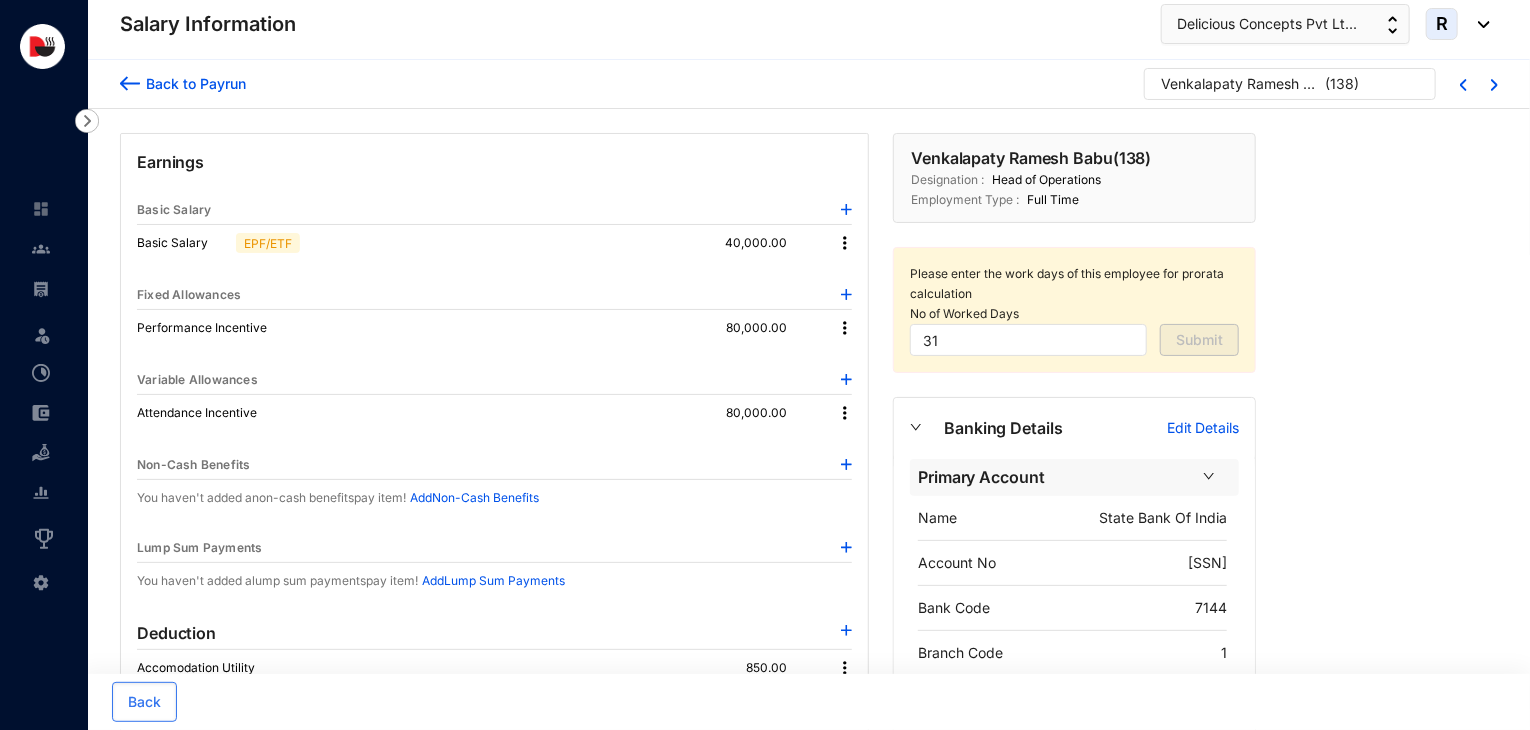 scroll, scrollTop: 0, scrollLeft: 0, axis: both 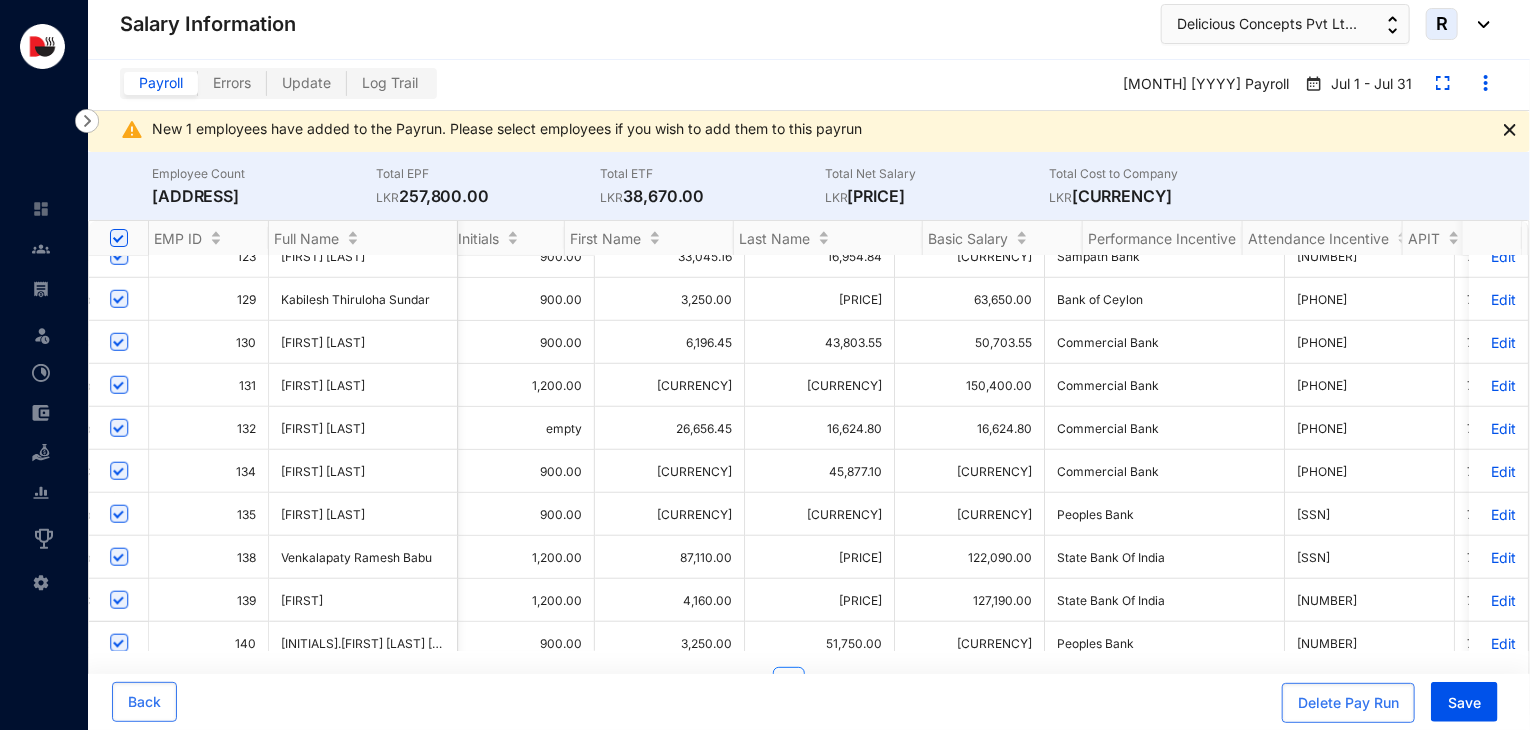 click on "Edit" at bounding box center (1498, 557) 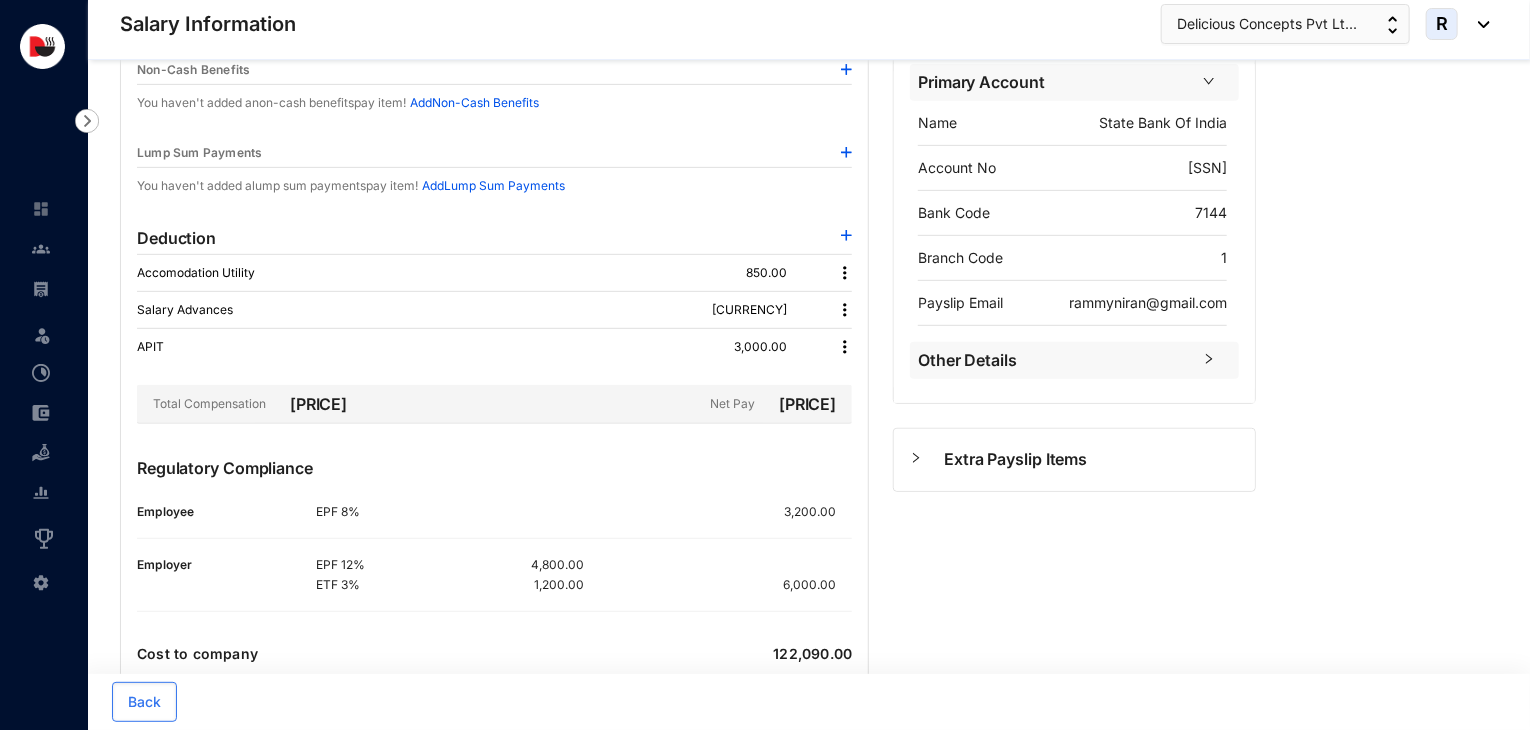 click at bounding box center [845, 273] 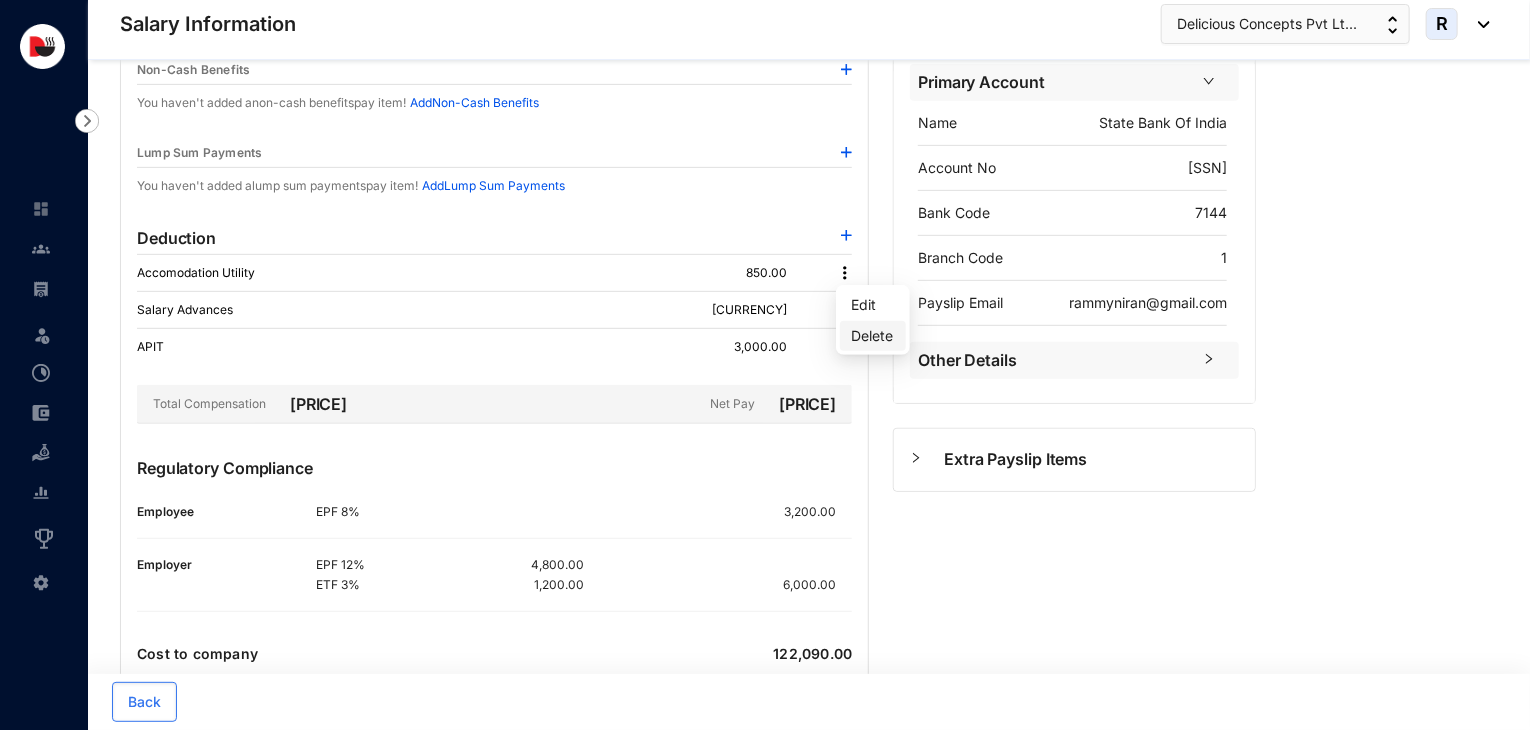 click on "Delete" at bounding box center [873, 336] 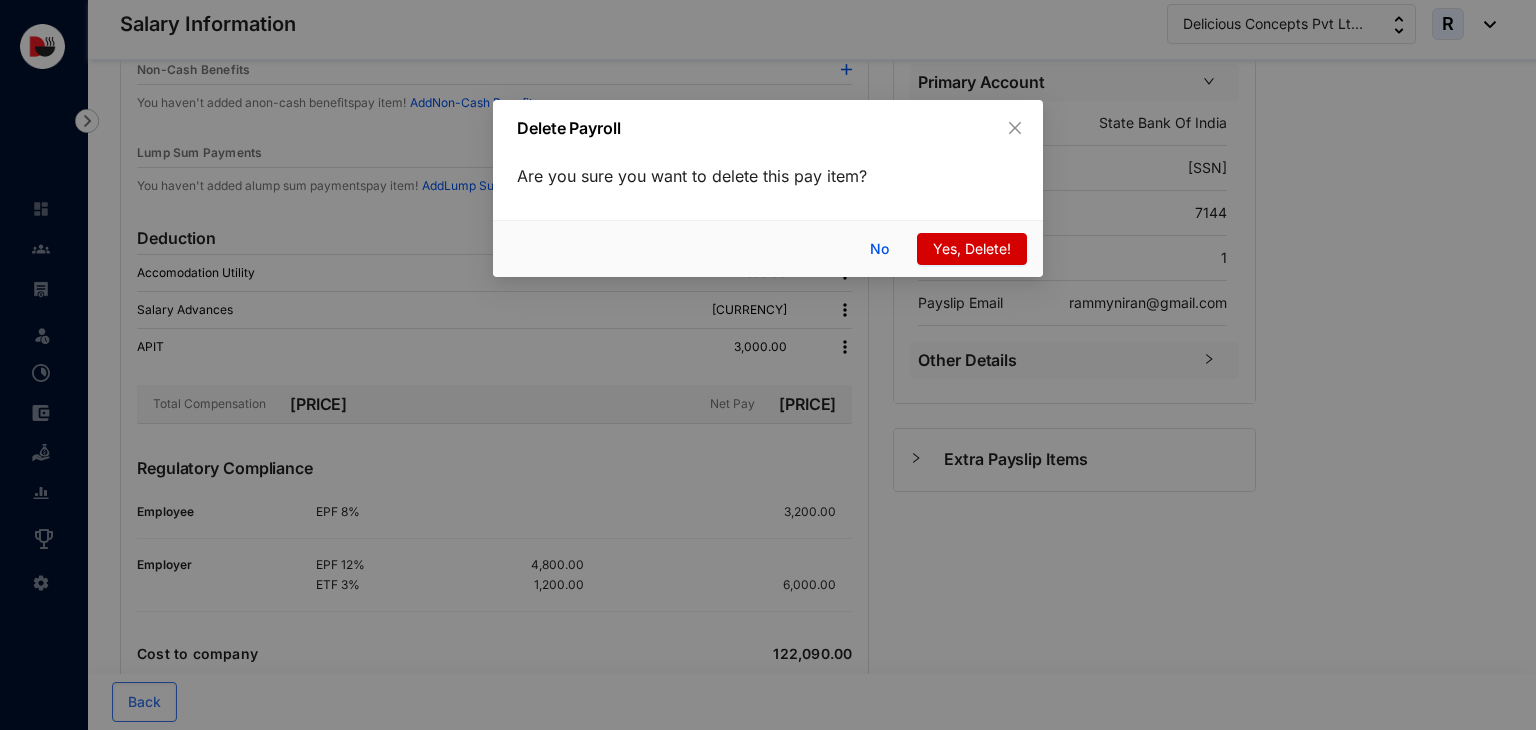 click on "Yes, Delete!" at bounding box center [972, 249] 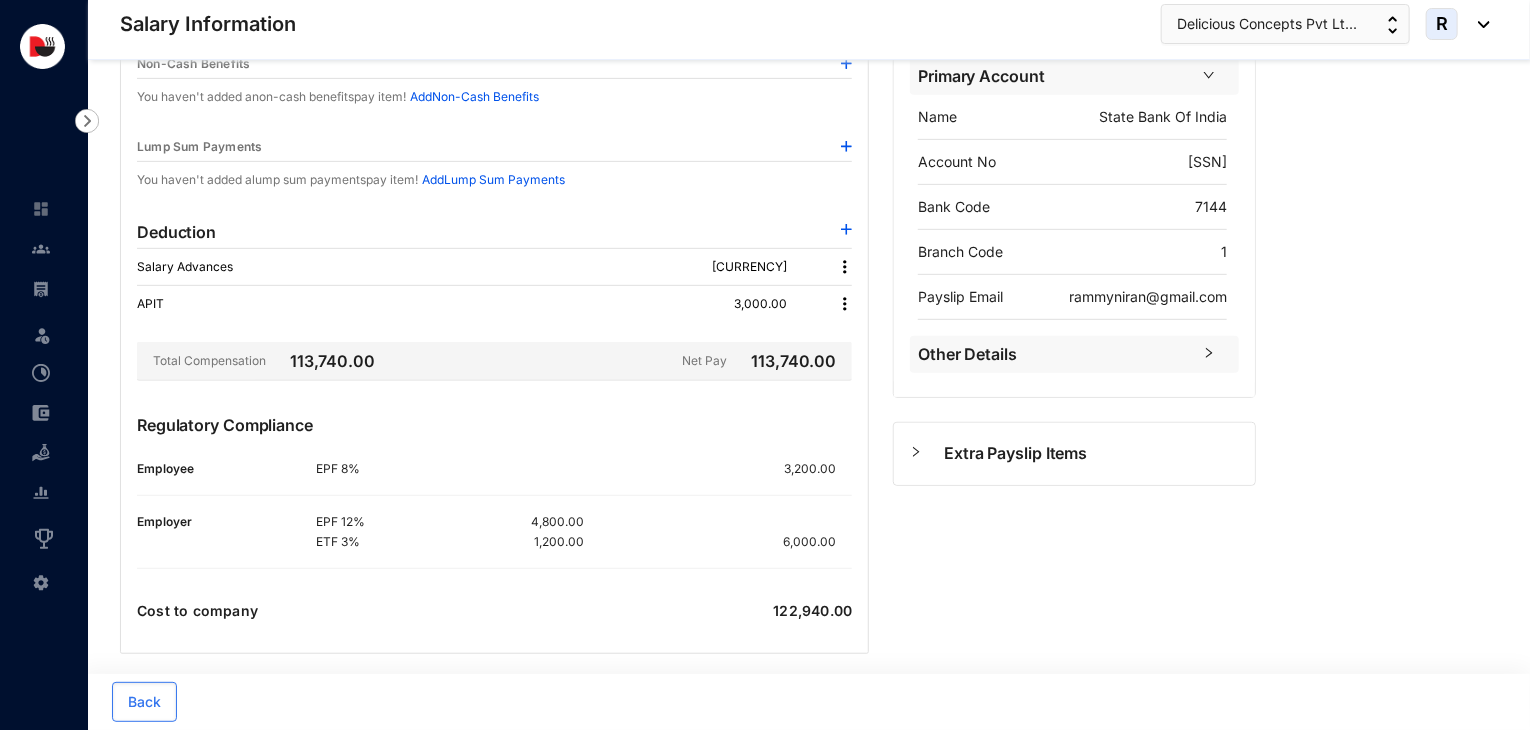 scroll, scrollTop: 403, scrollLeft: 0, axis: vertical 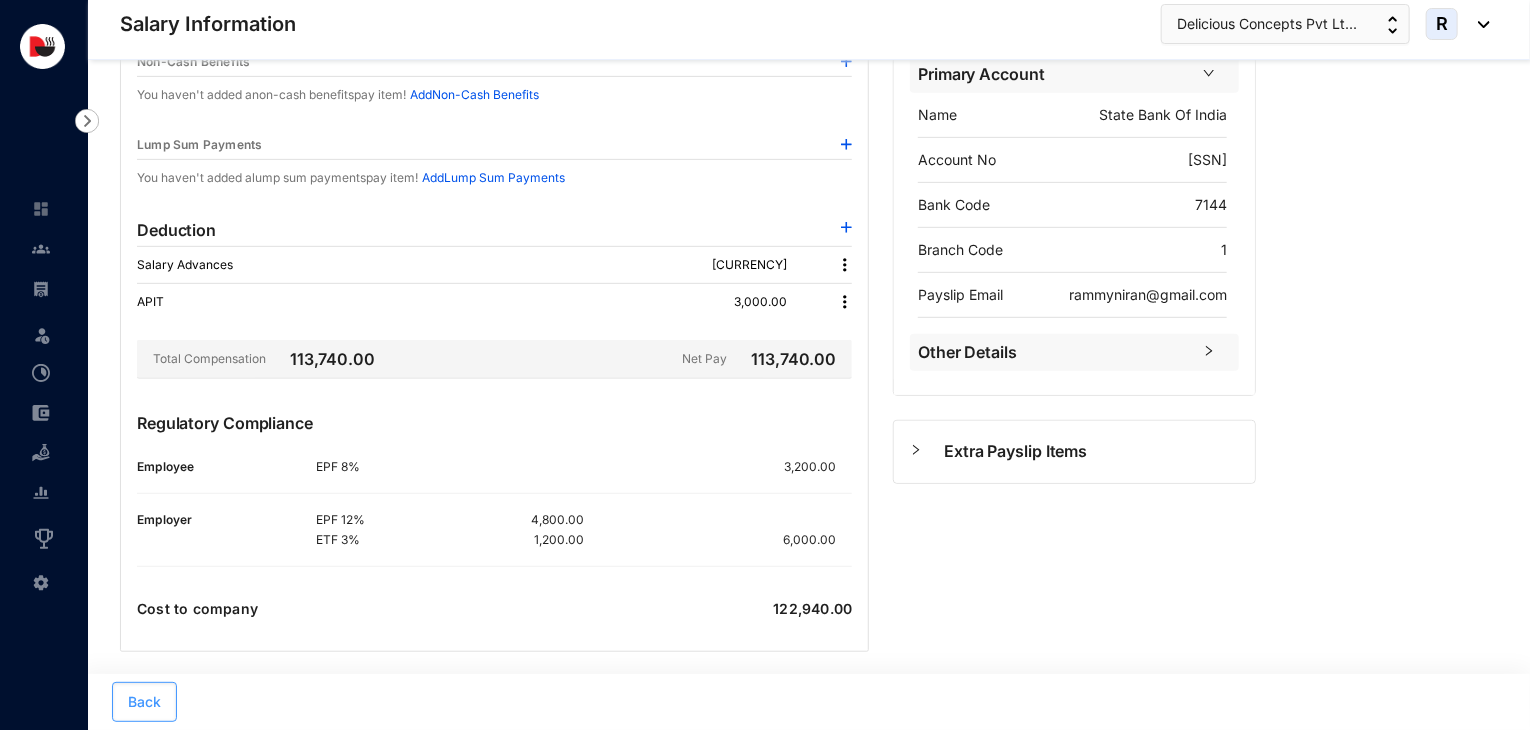 click on "Back" at bounding box center (144, 702) 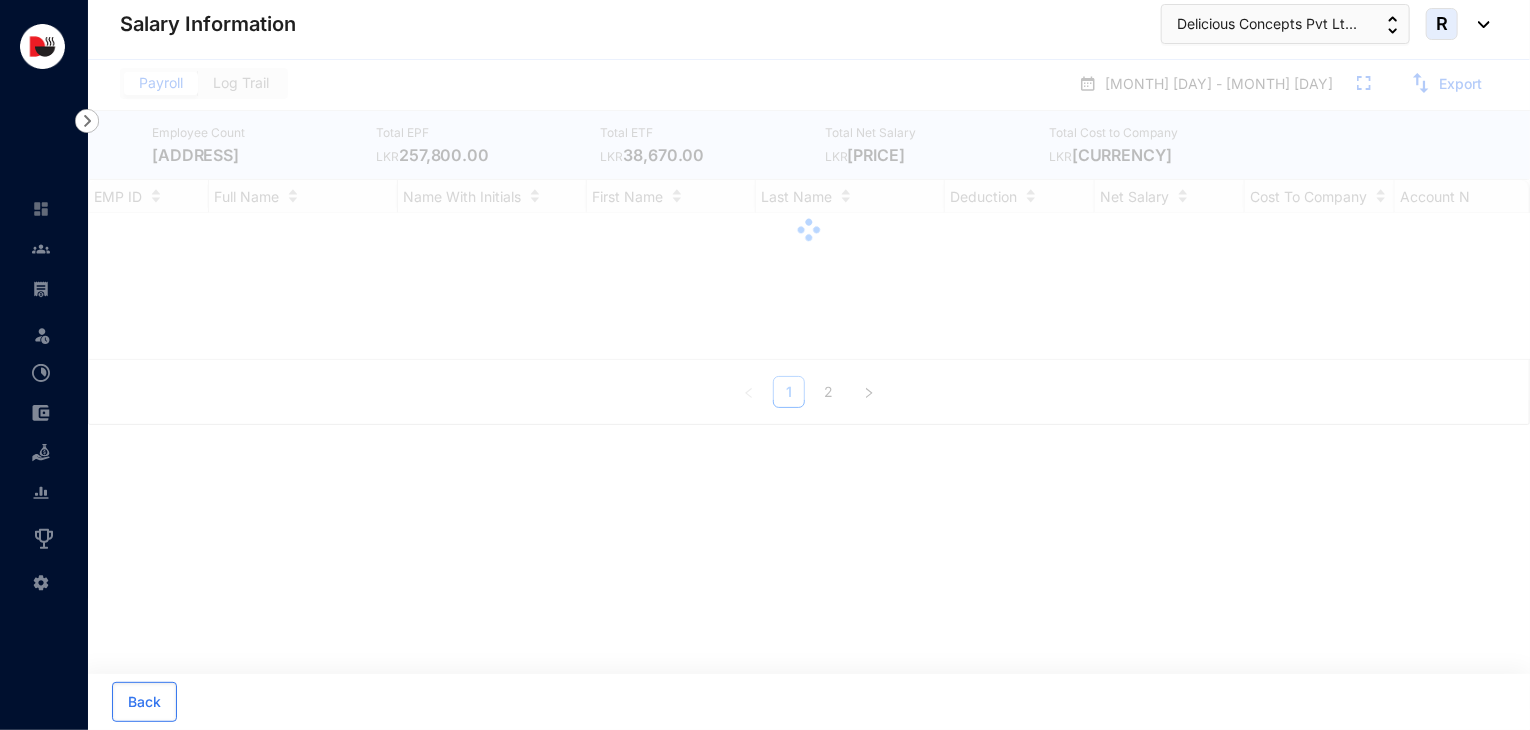 scroll, scrollTop: 0, scrollLeft: 0, axis: both 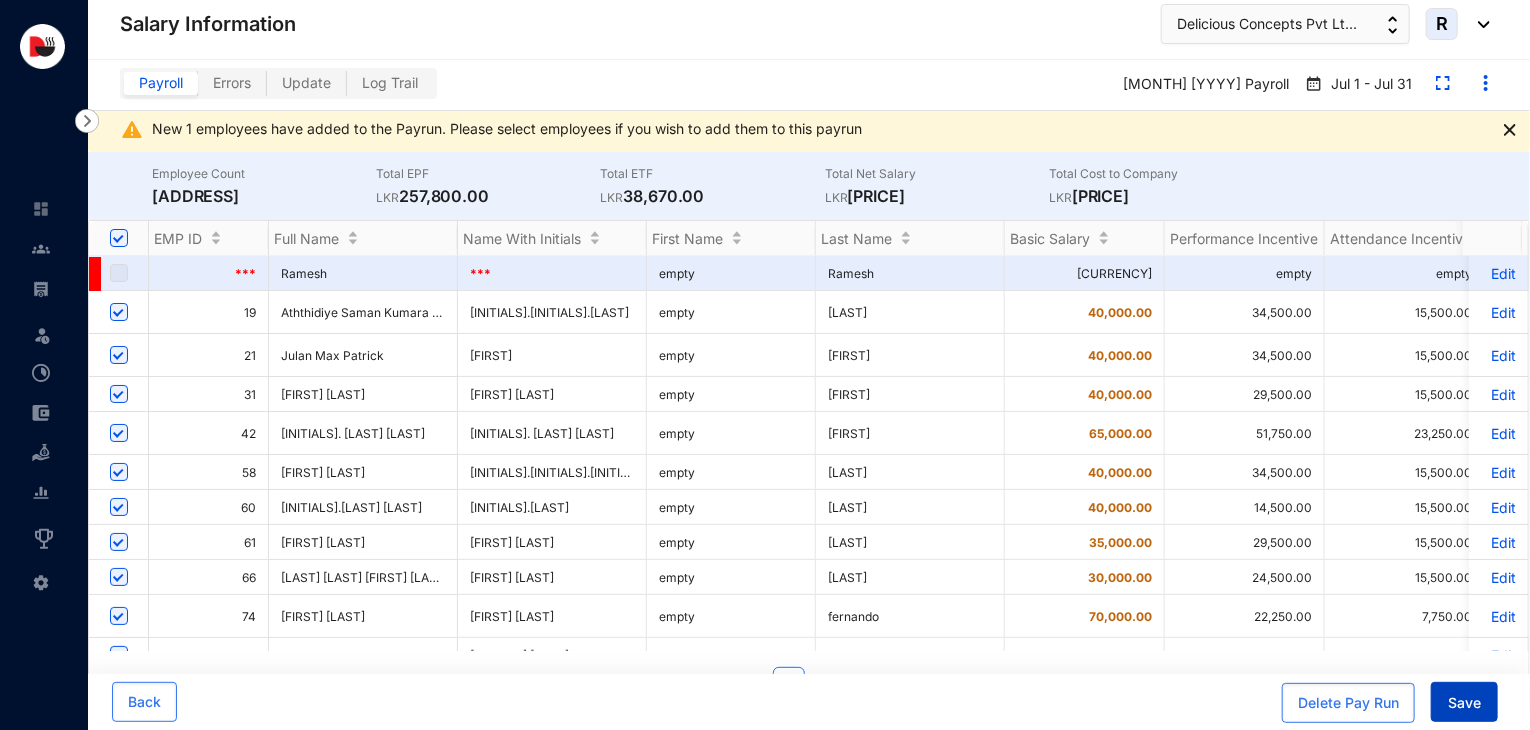 click on "Save" at bounding box center (1464, 703) 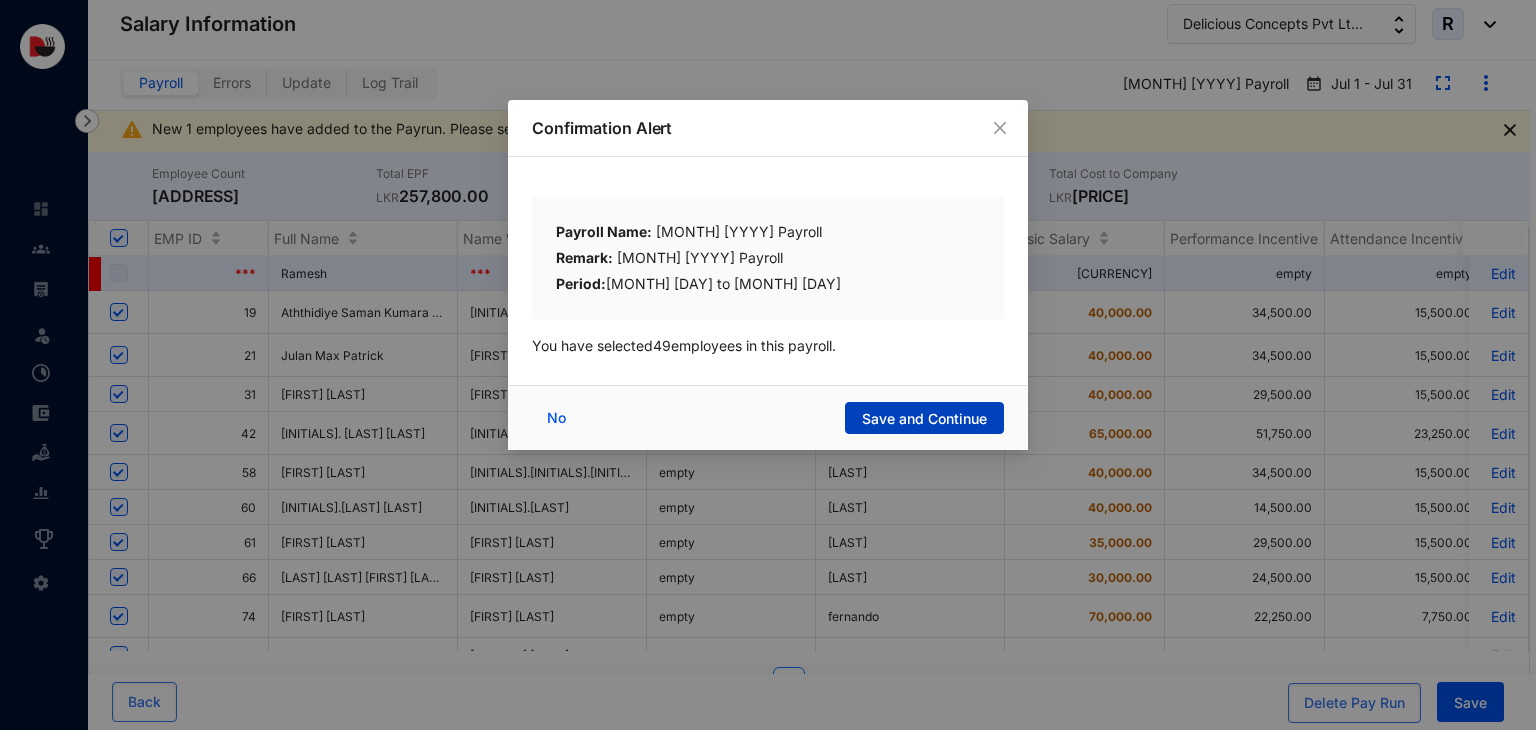 click on "Save and Continue" at bounding box center [924, 419] 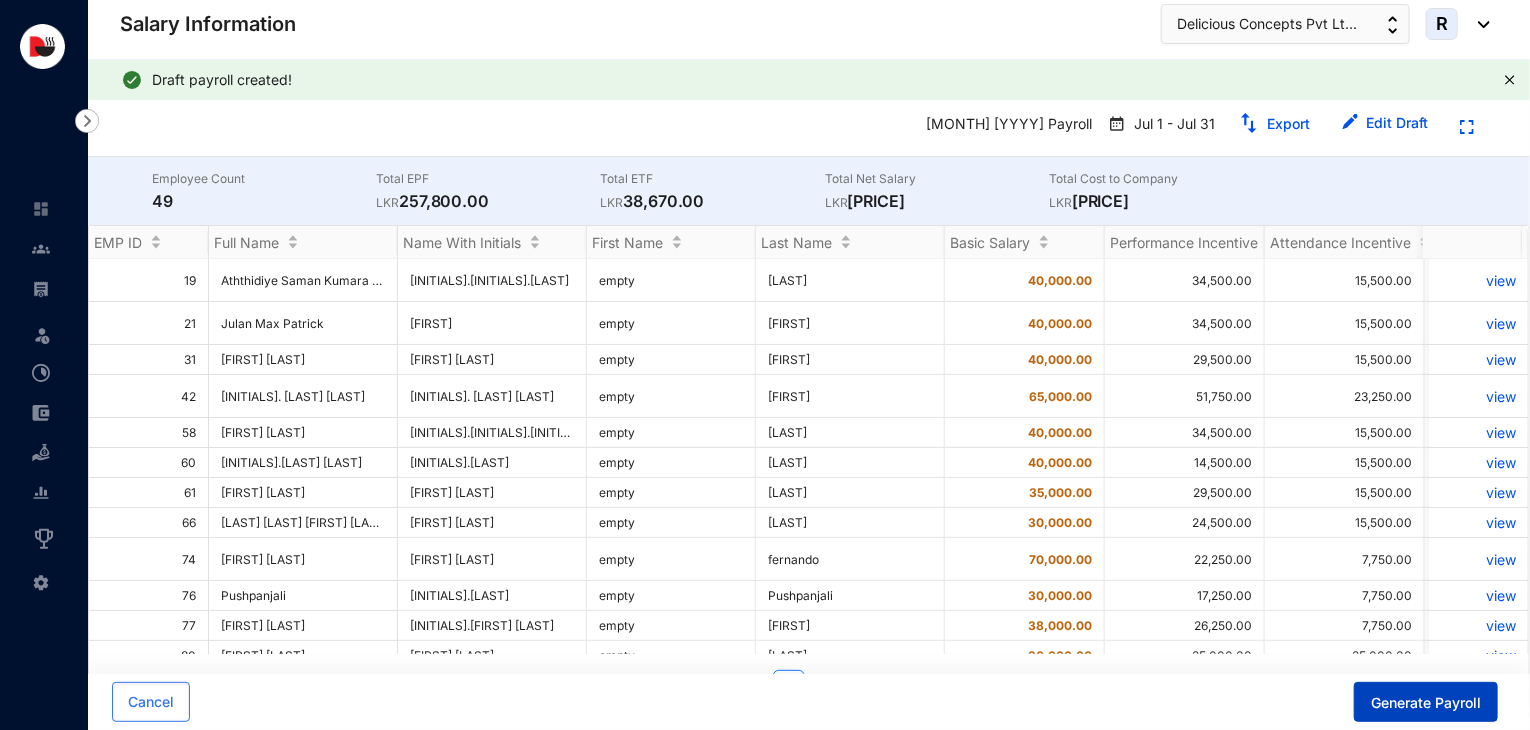 click on "Generate Payroll" at bounding box center [1426, 703] 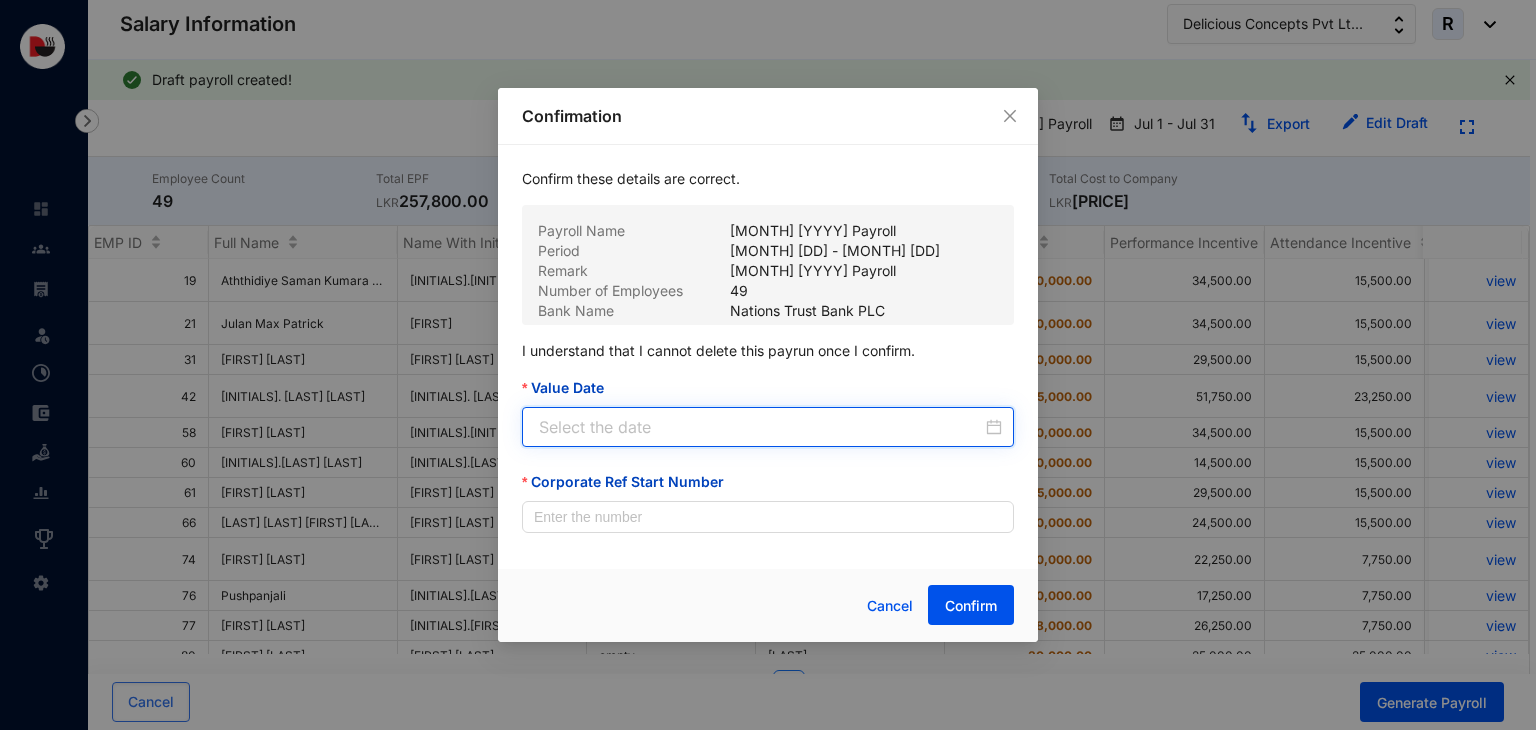 click on "Value Date" at bounding box center (760, 427) 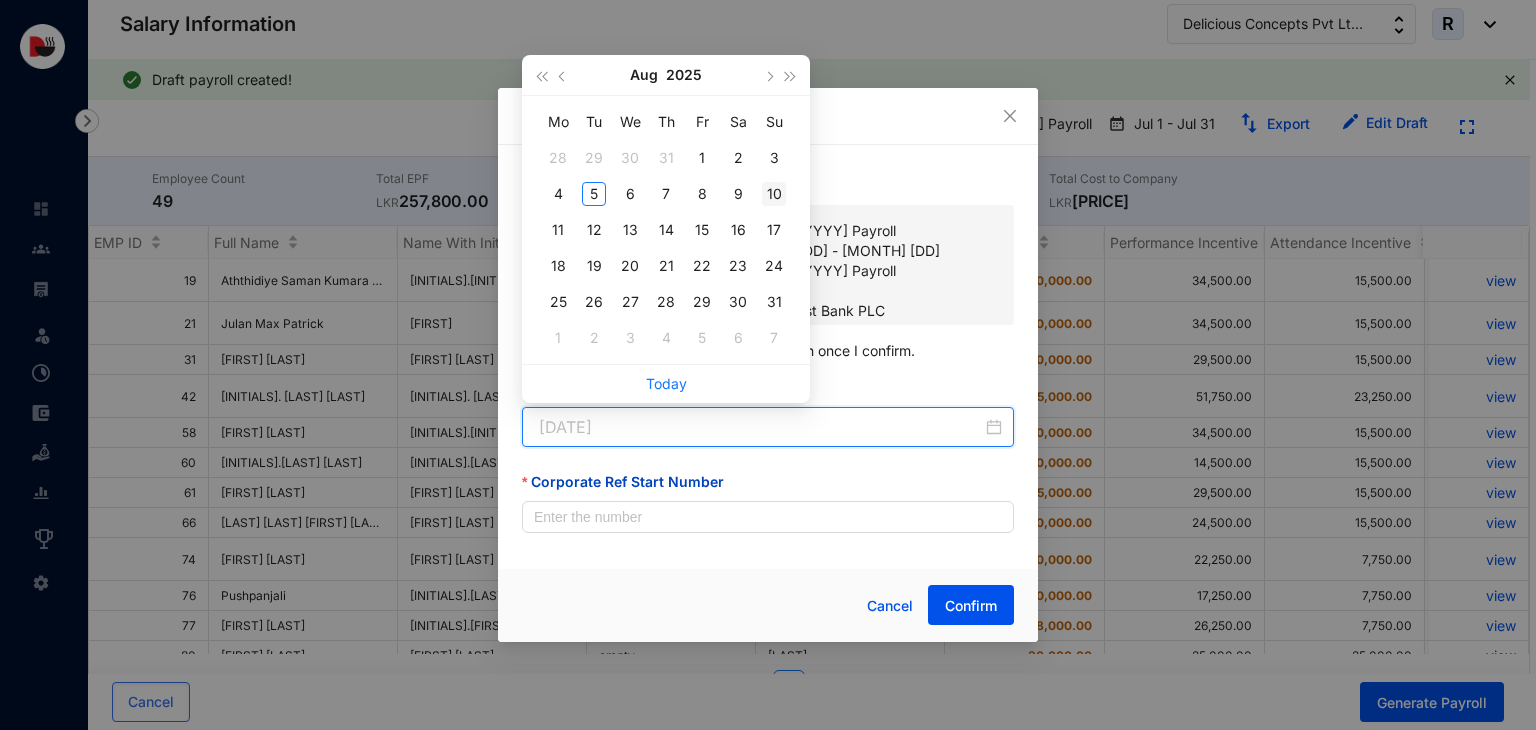 type on "[YYYY]-[MM]-[DD]" 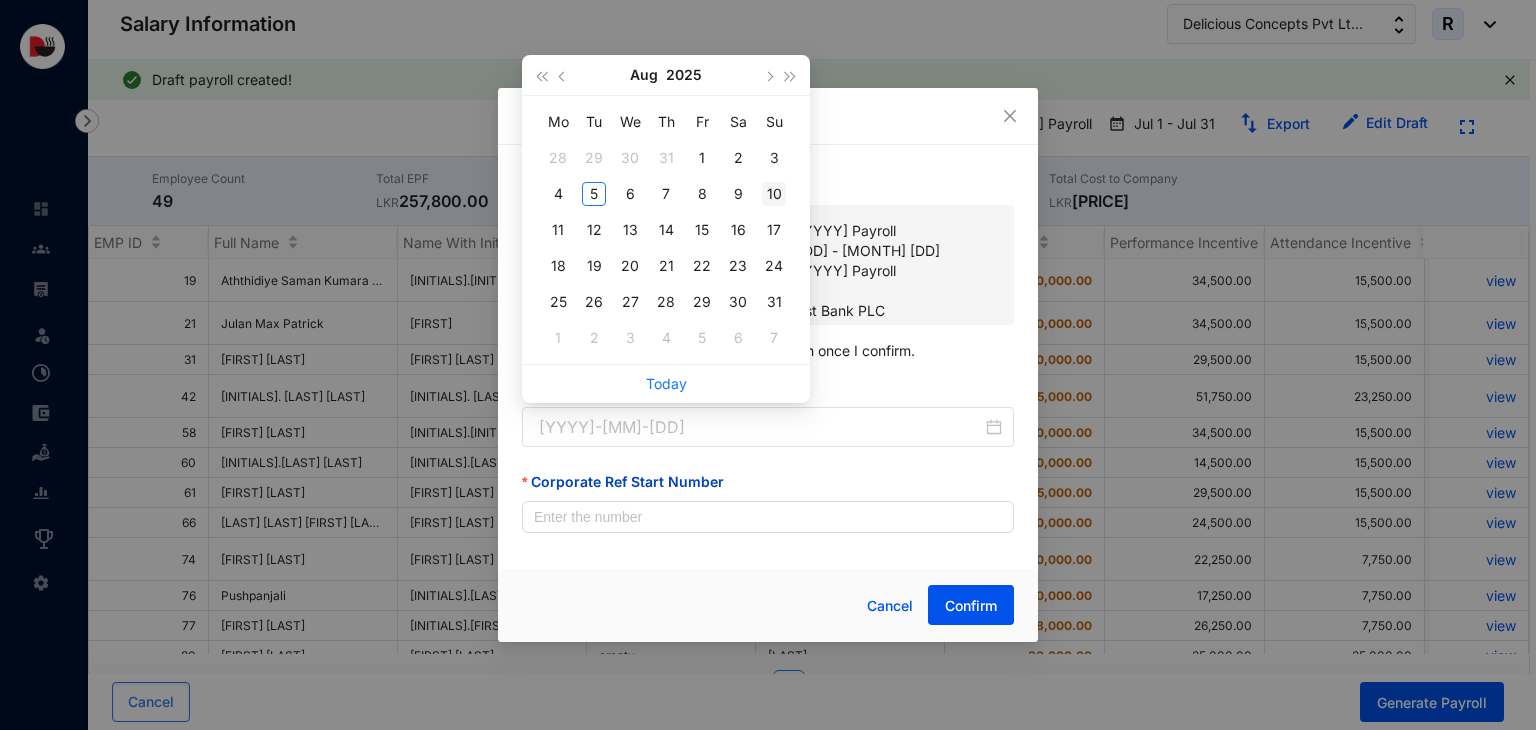 click on "10" at bounding box center [774, 194] 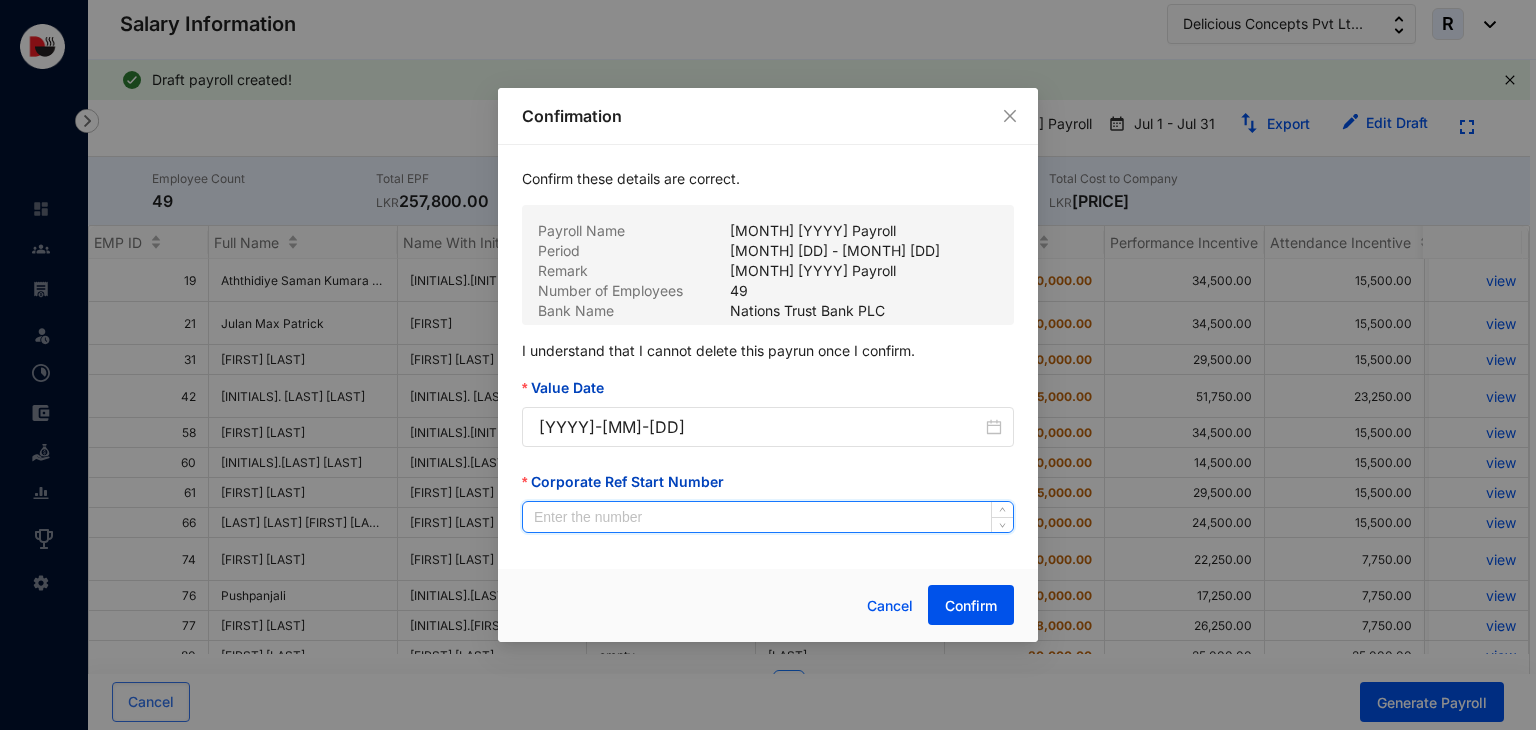 click on "Corporate Ref Start Number" at bounding box center [768, 517] 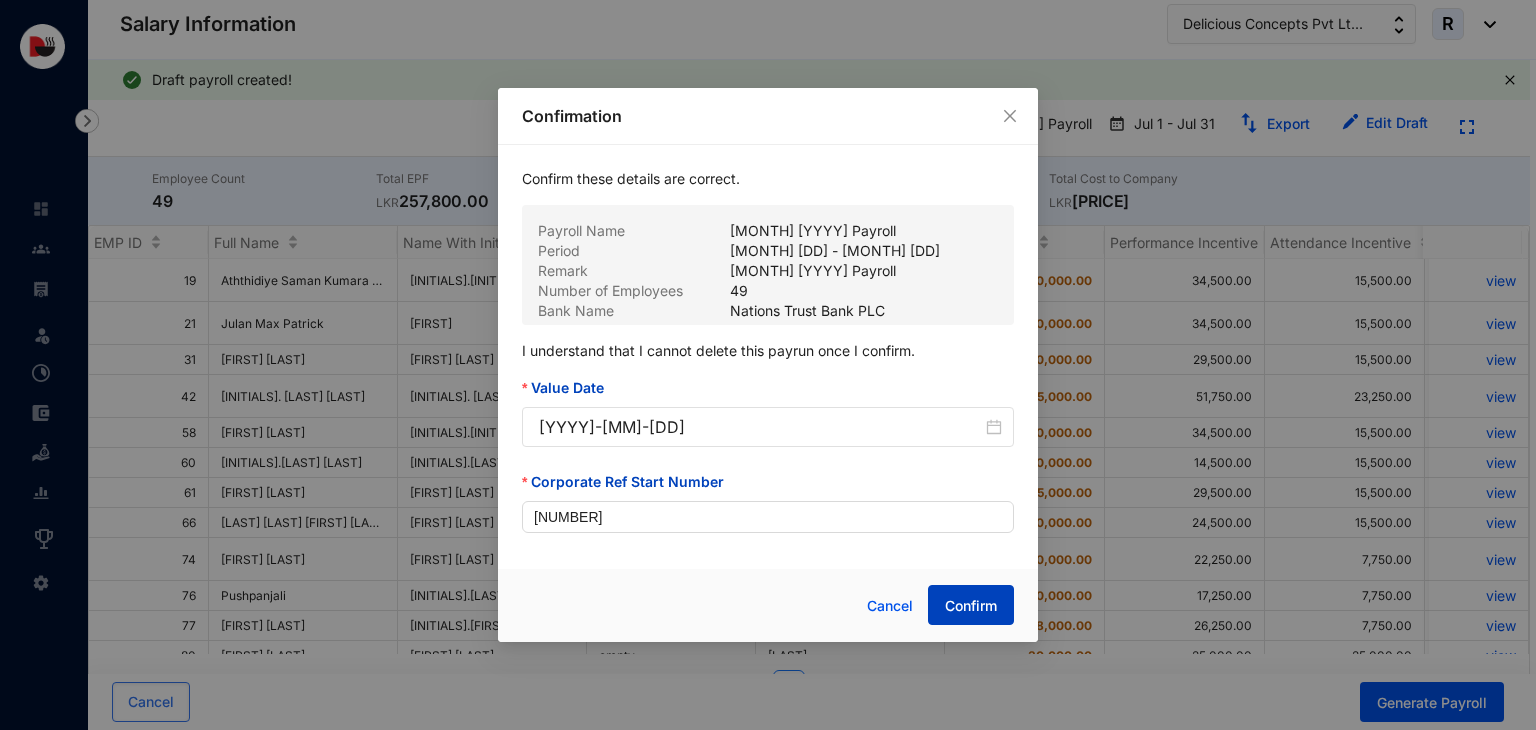 type on "[NUMBER]" 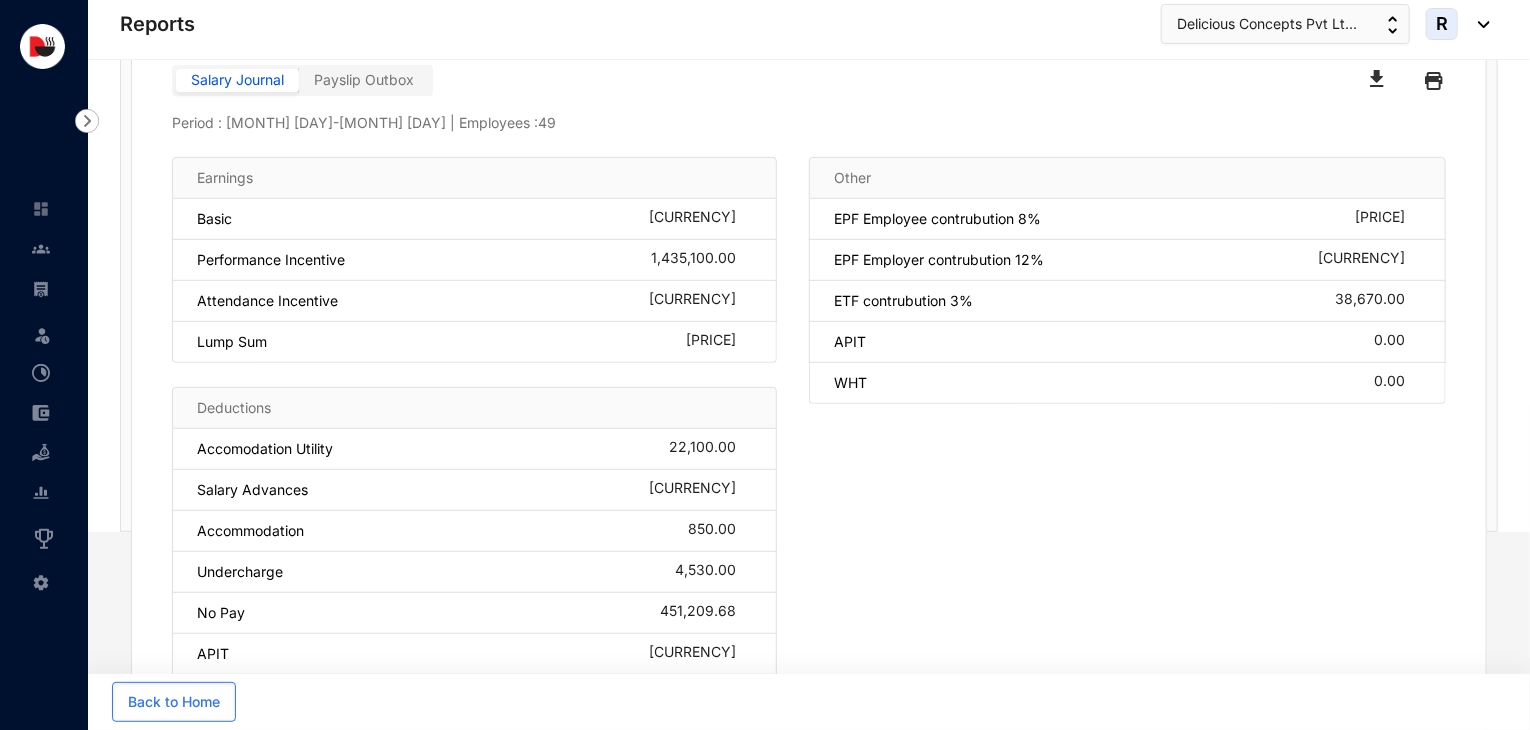 scroll, scrollTop: 364, scrollLeft: 0, axis: vertical 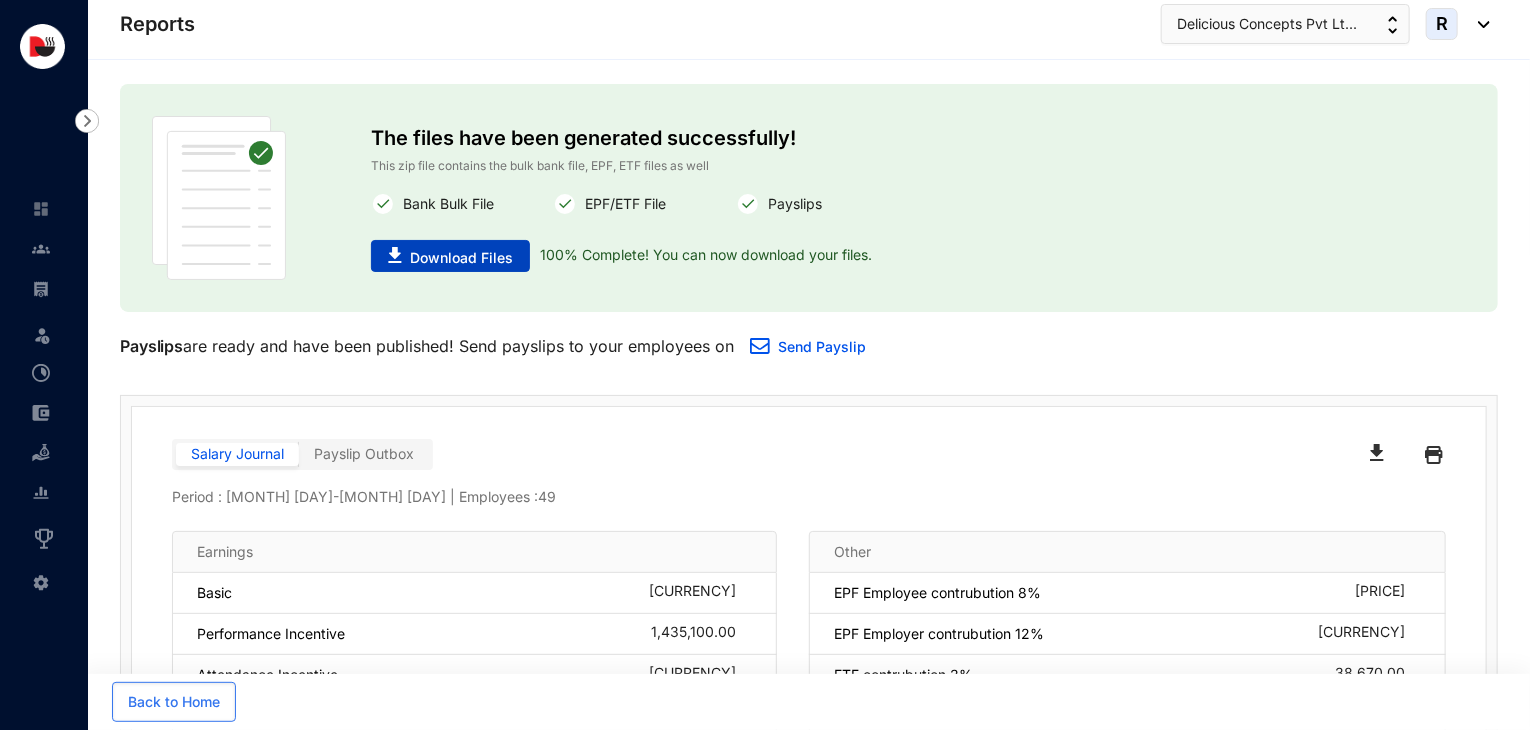 click on "Download Files" at bounding box center [461, 258] 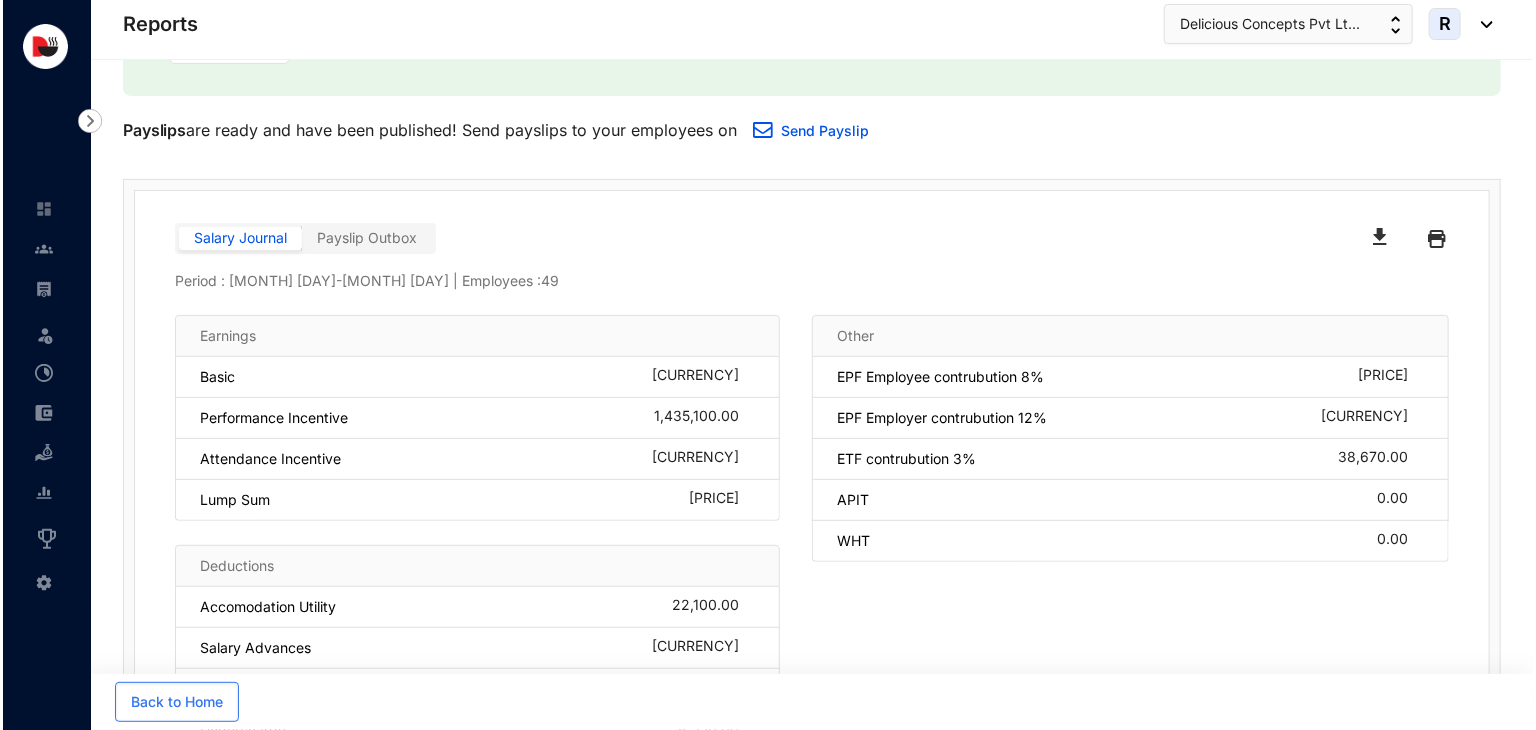 scroll, scrollTop: 0, scrollLeft: 0, axis: both 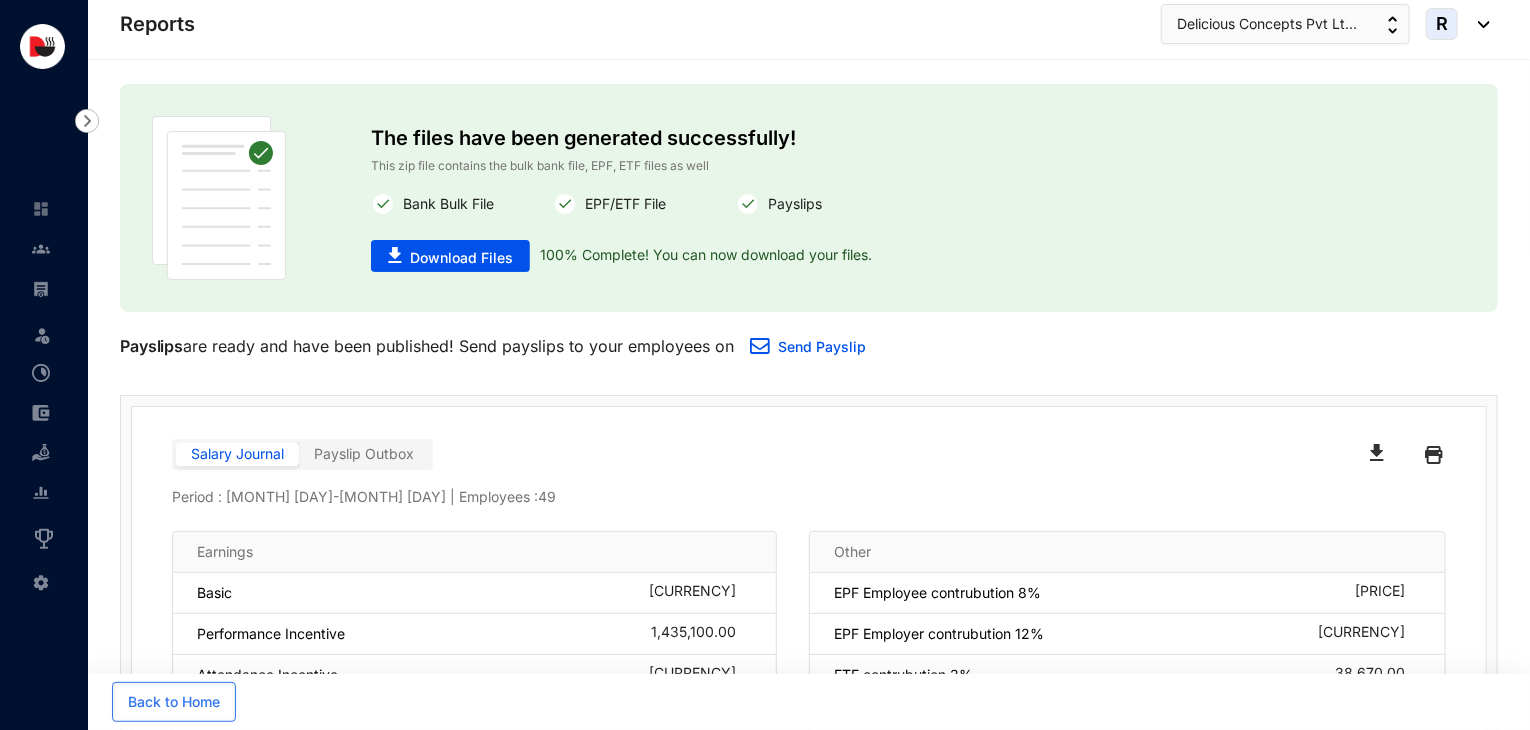 click on "Payslip Outbox" at bounding box center [364, 453] 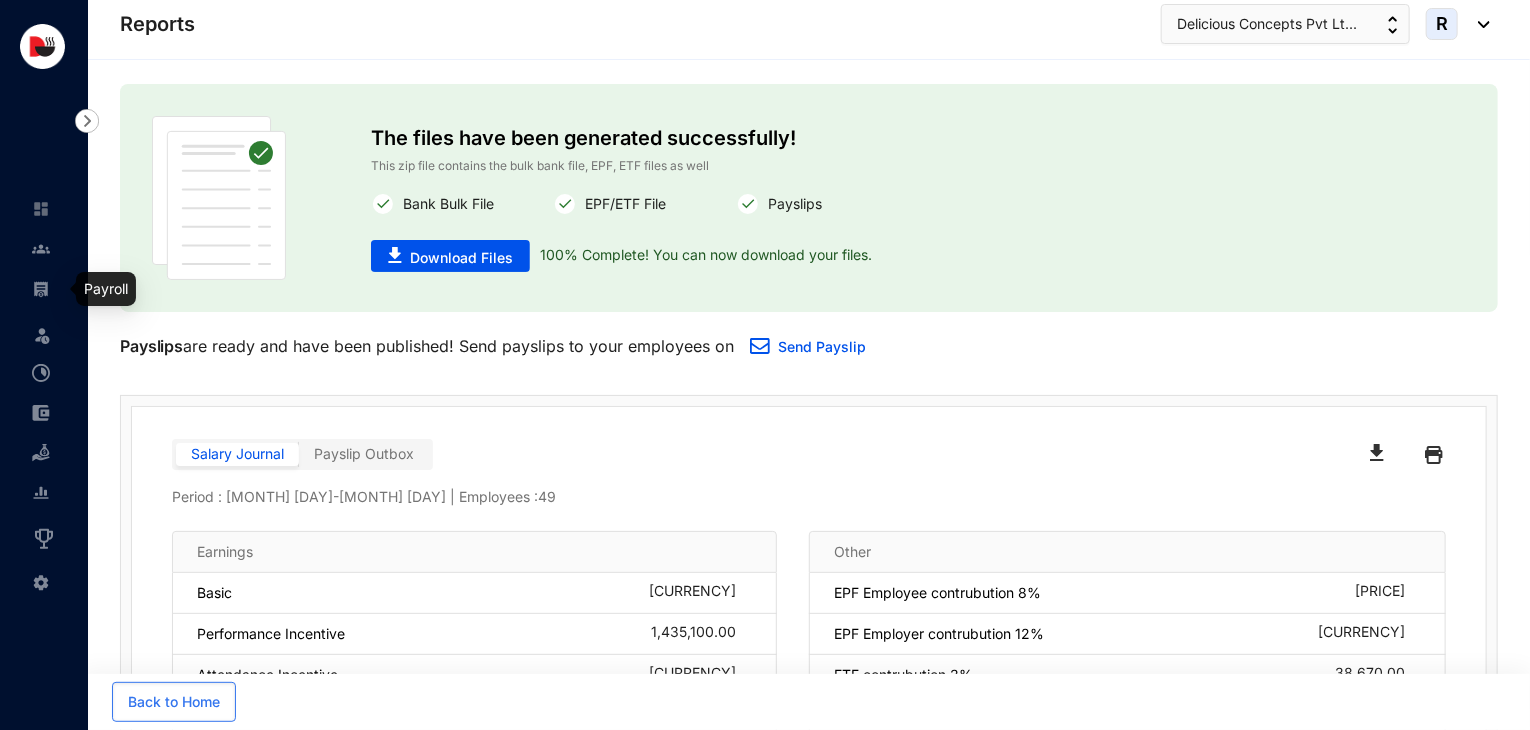 click at bounding box center (41, 289) 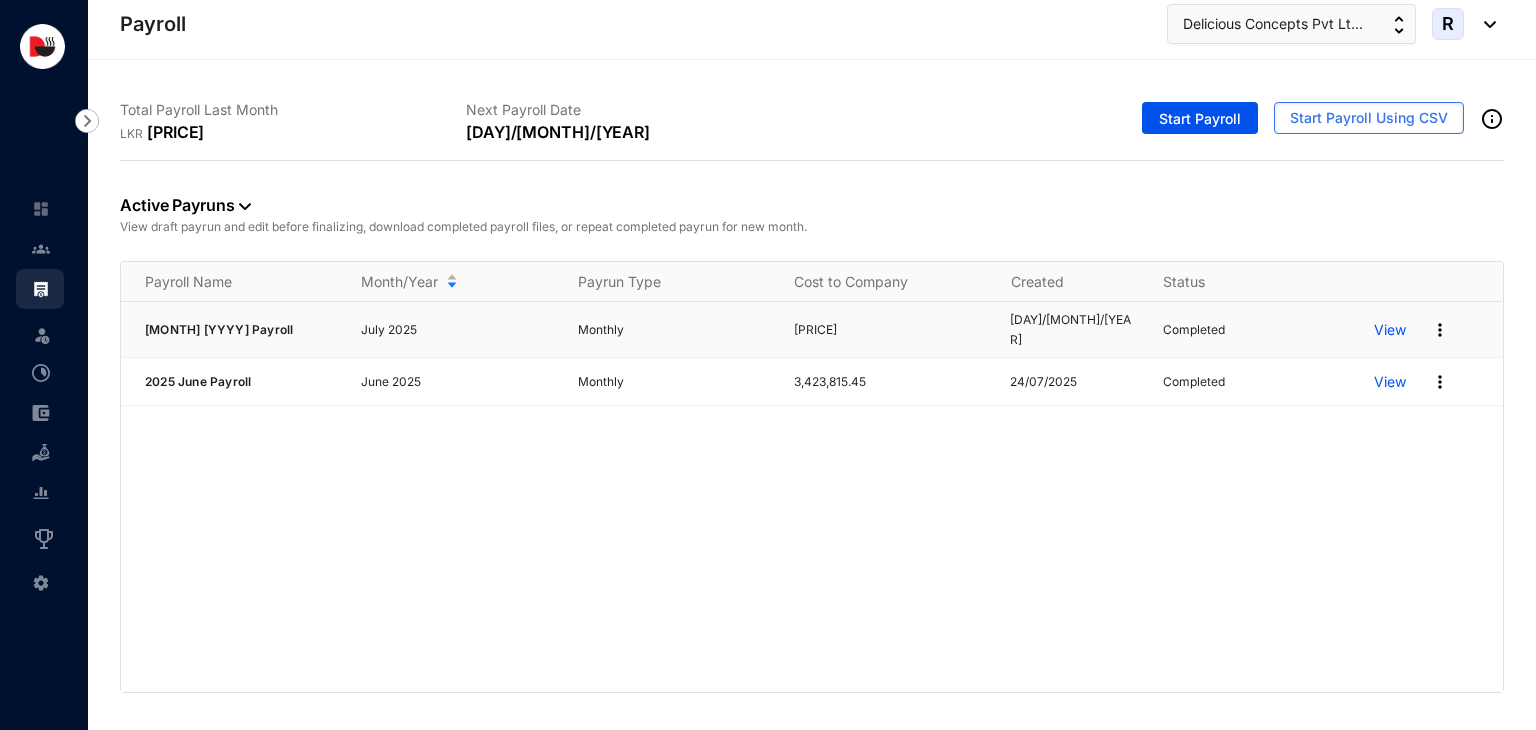 click on "View" at bounding box center [1390, 330] 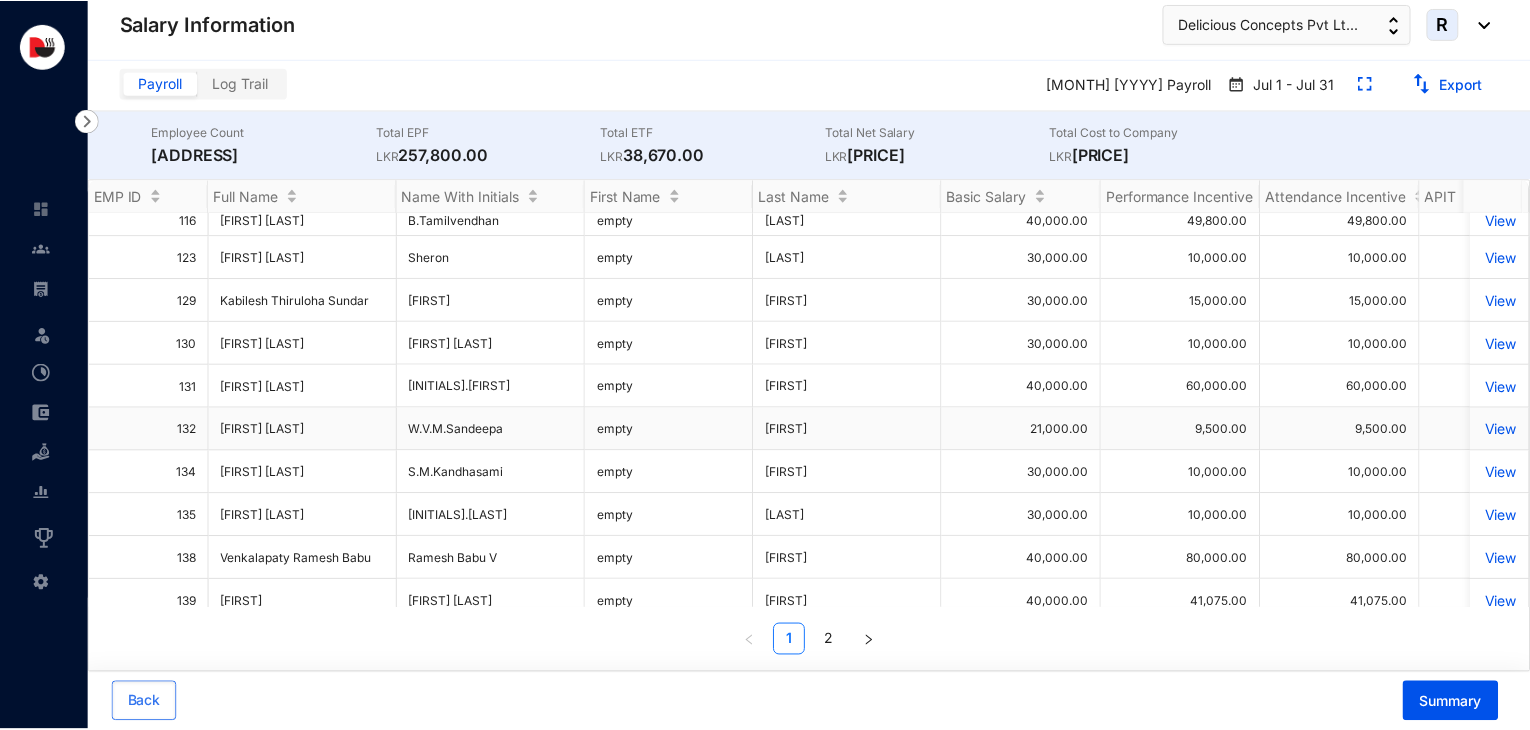scroll, scrollTop: 711, scrollLeft: 0, axis: vertical 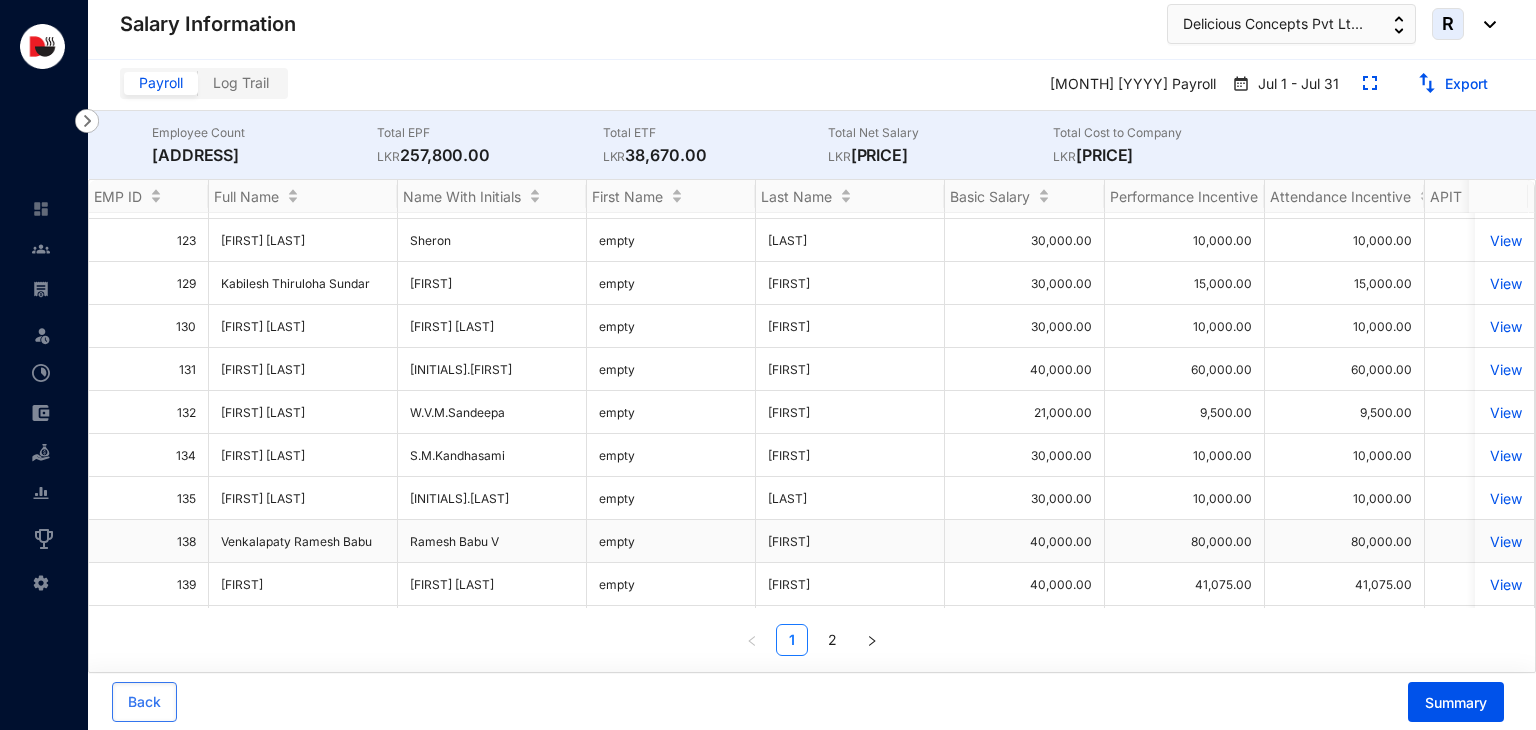 click on "View" at bounding box center (1504, 541) 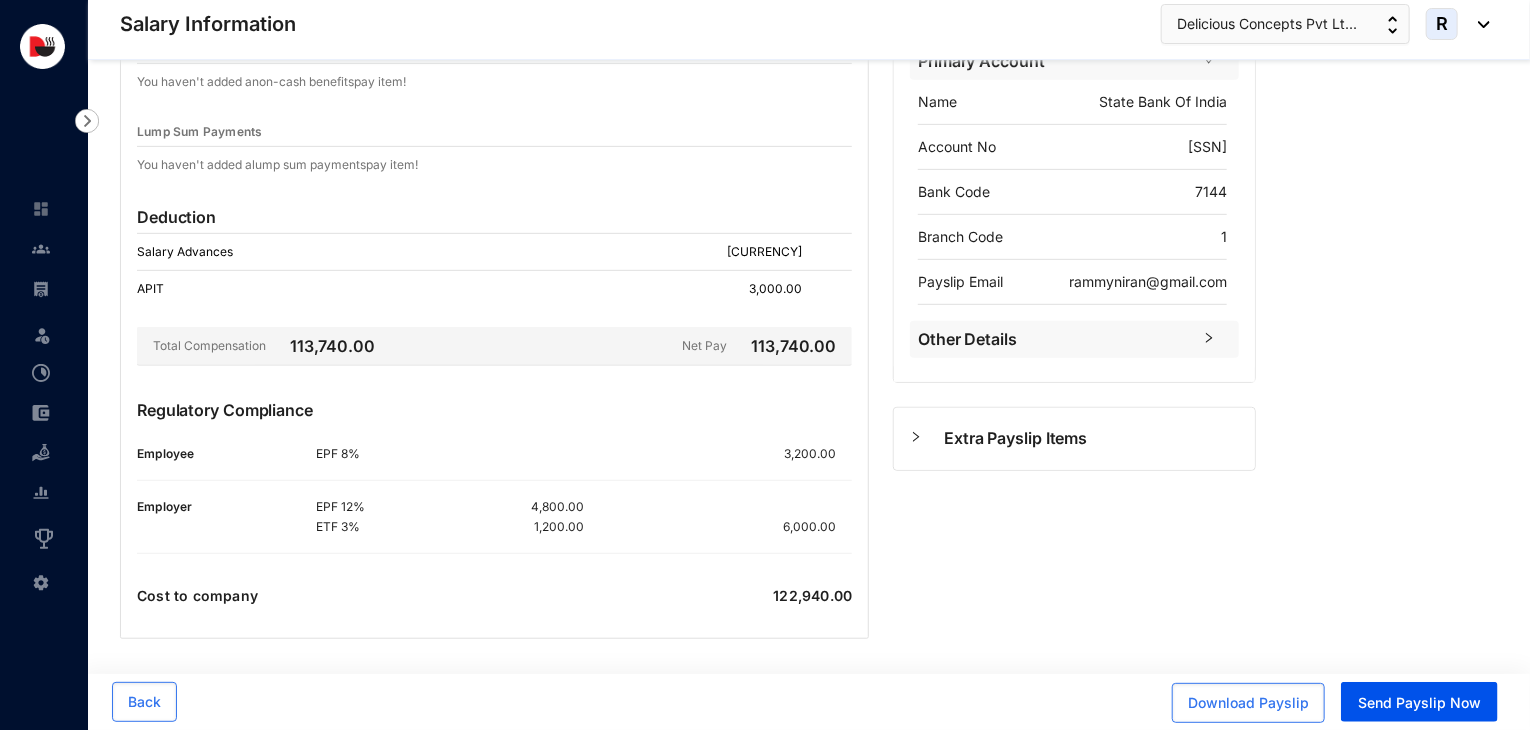 scroll, scrollTop: 416, scrollLeft: 0, axis: vertical 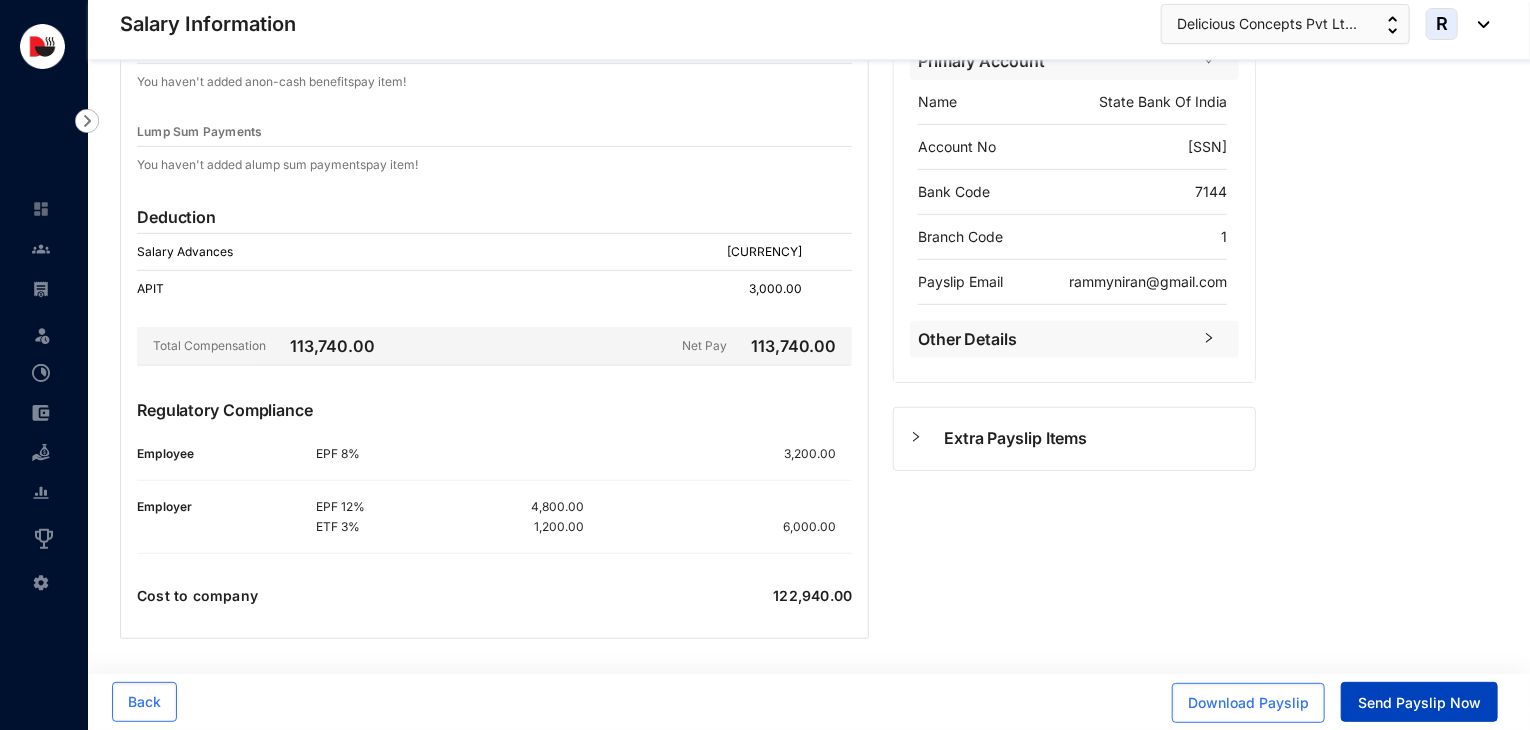 click on "Send Payslip Now" at bounding box center [1419, 702] 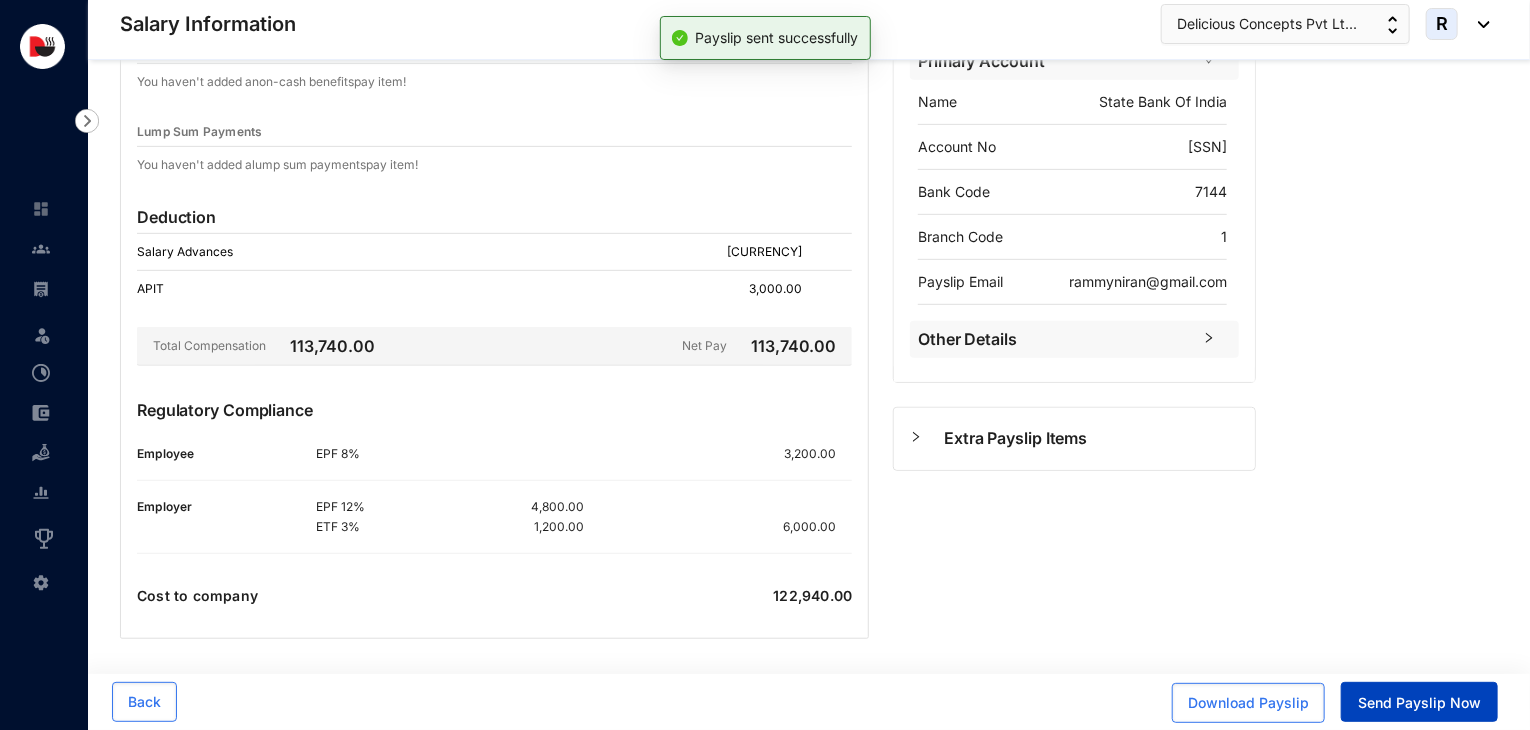 scroll, scrollTop: 0, scrollLeft: 0, axis: both 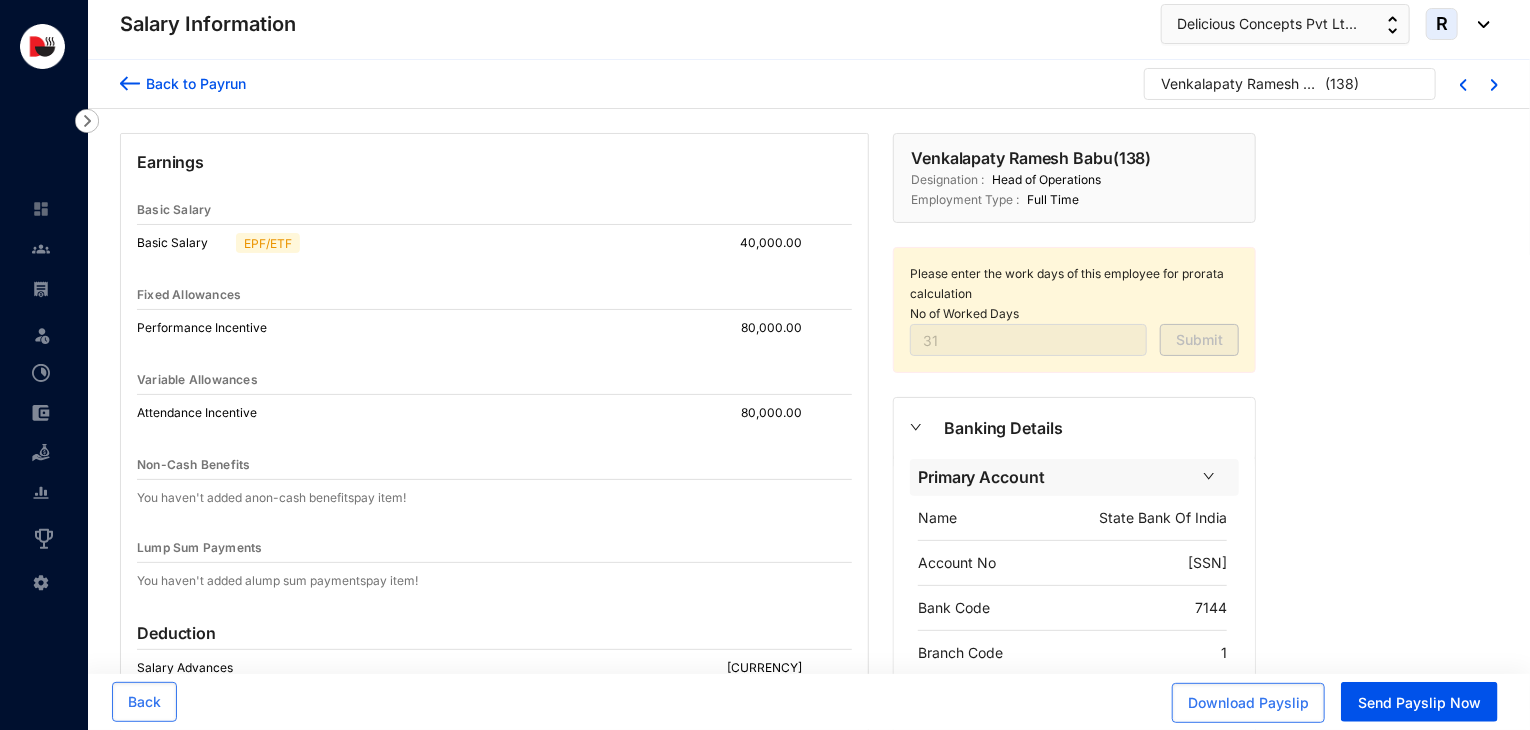 click on "Back to Payrun" at bounding box center (193, 83) 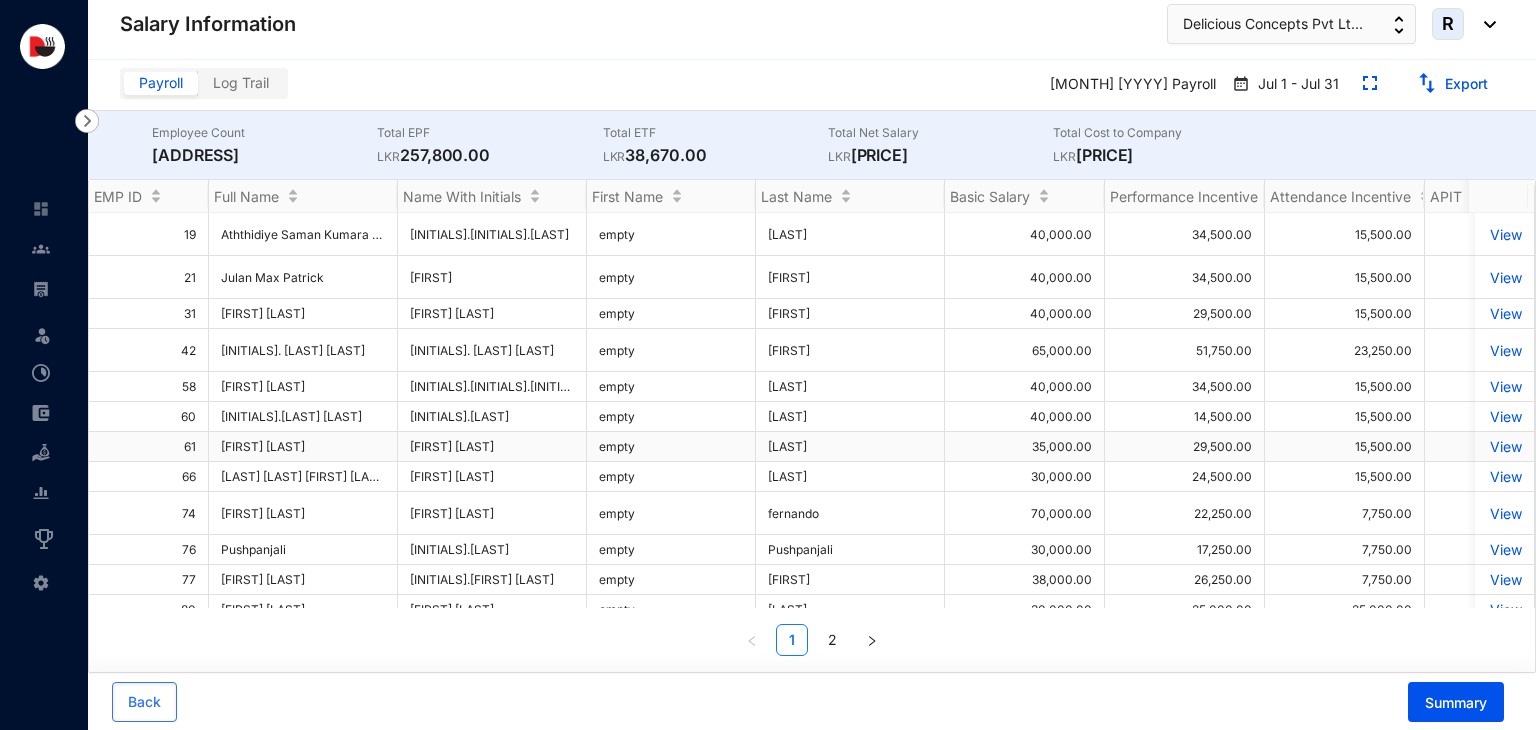 click on "View" at bounding box center [1504, 446] 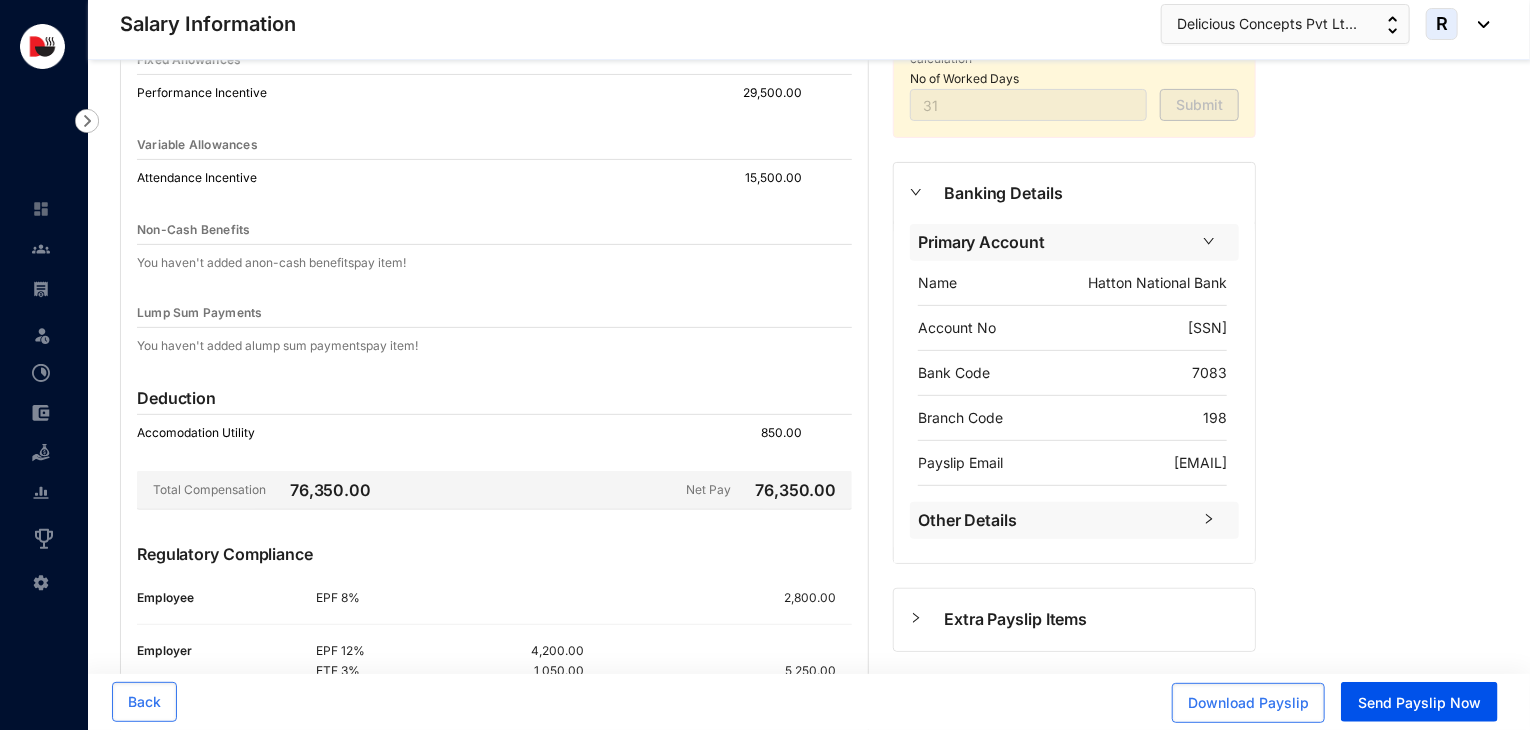 scroll, scrollTop: 242, scrollLeft: 0, axis: vertical 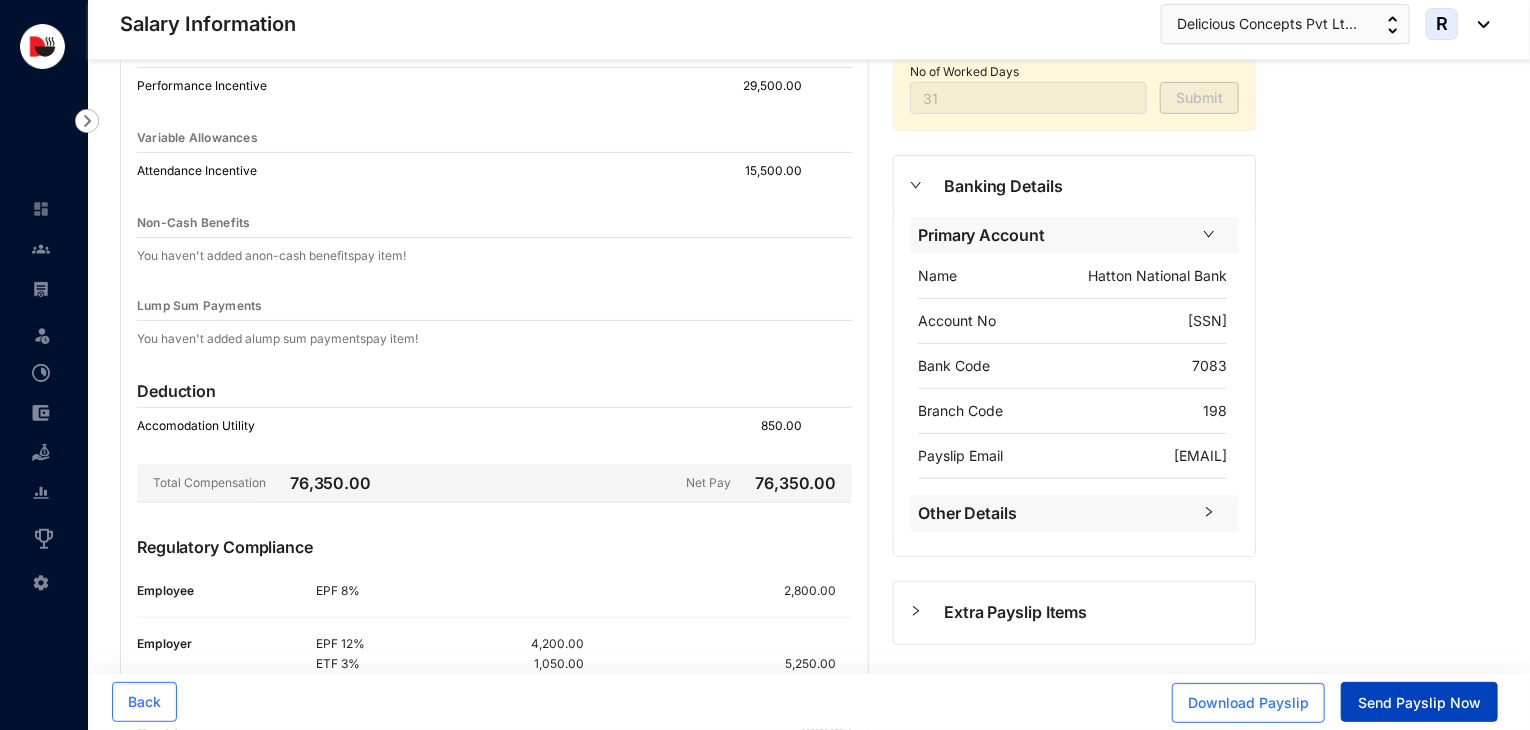 click on "Send Payslip Now" at bounding box center (1419, 703) 